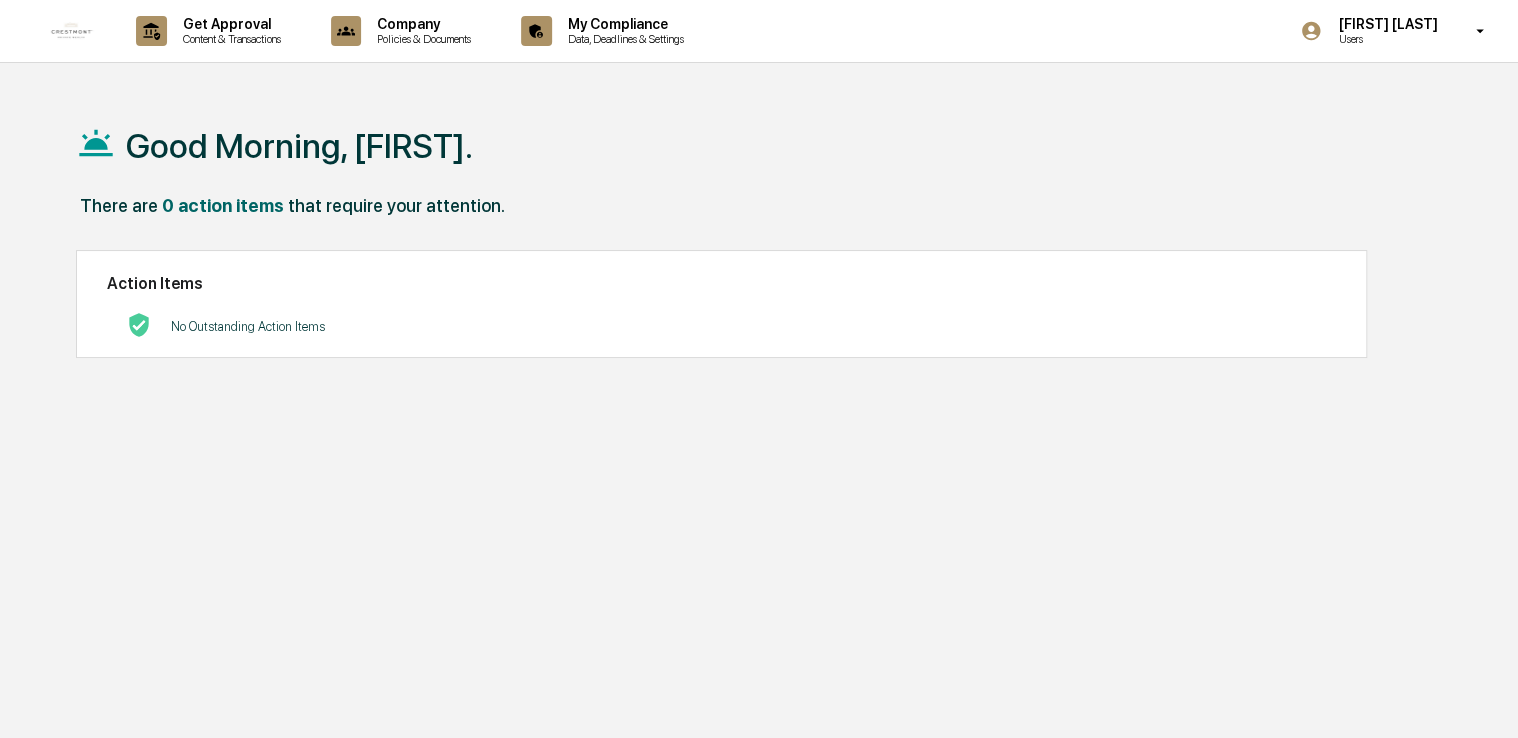 scroll, scrollTop: 0, scrollLeft: 0, axis: both 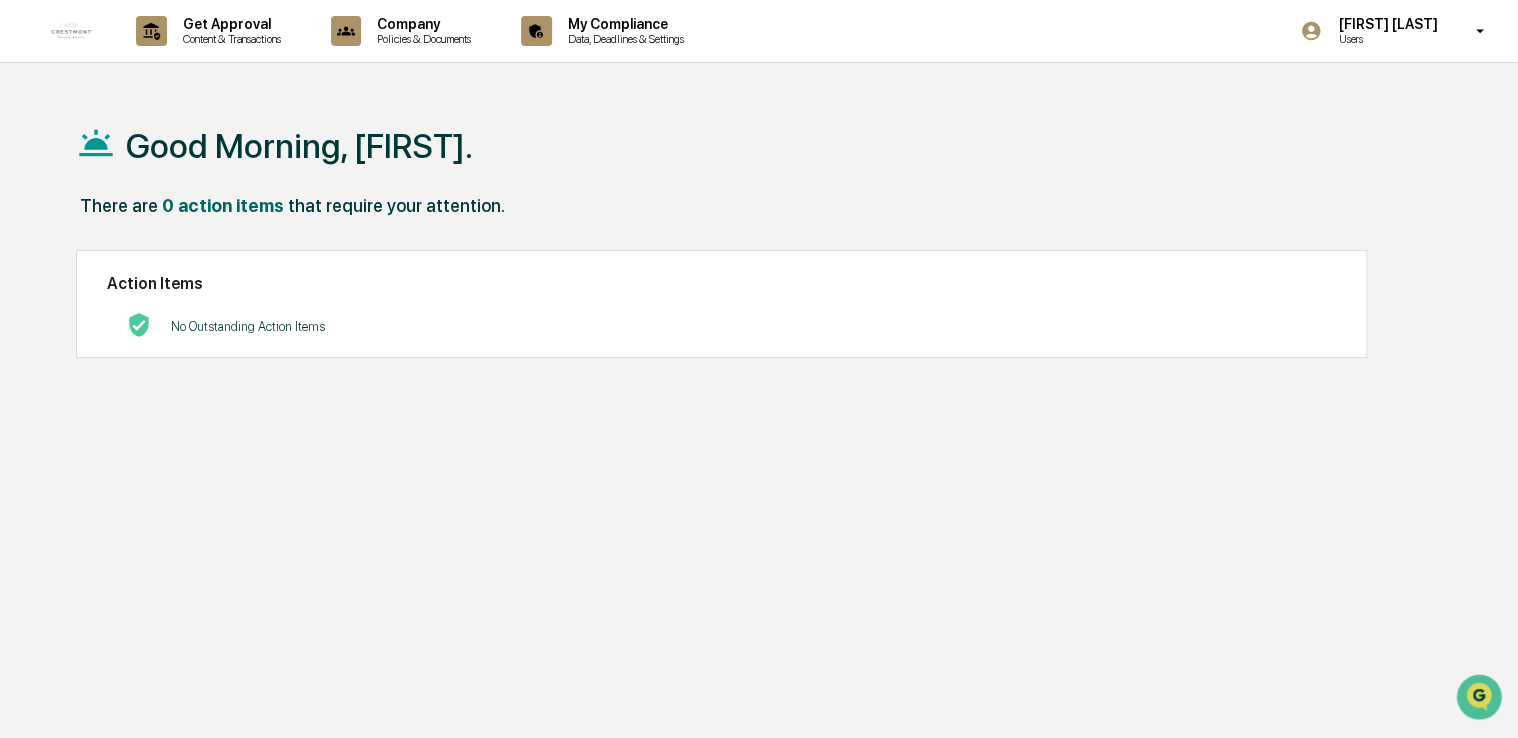 click on "Get Approval Content & Transactions" at bounding box center [215, 31] 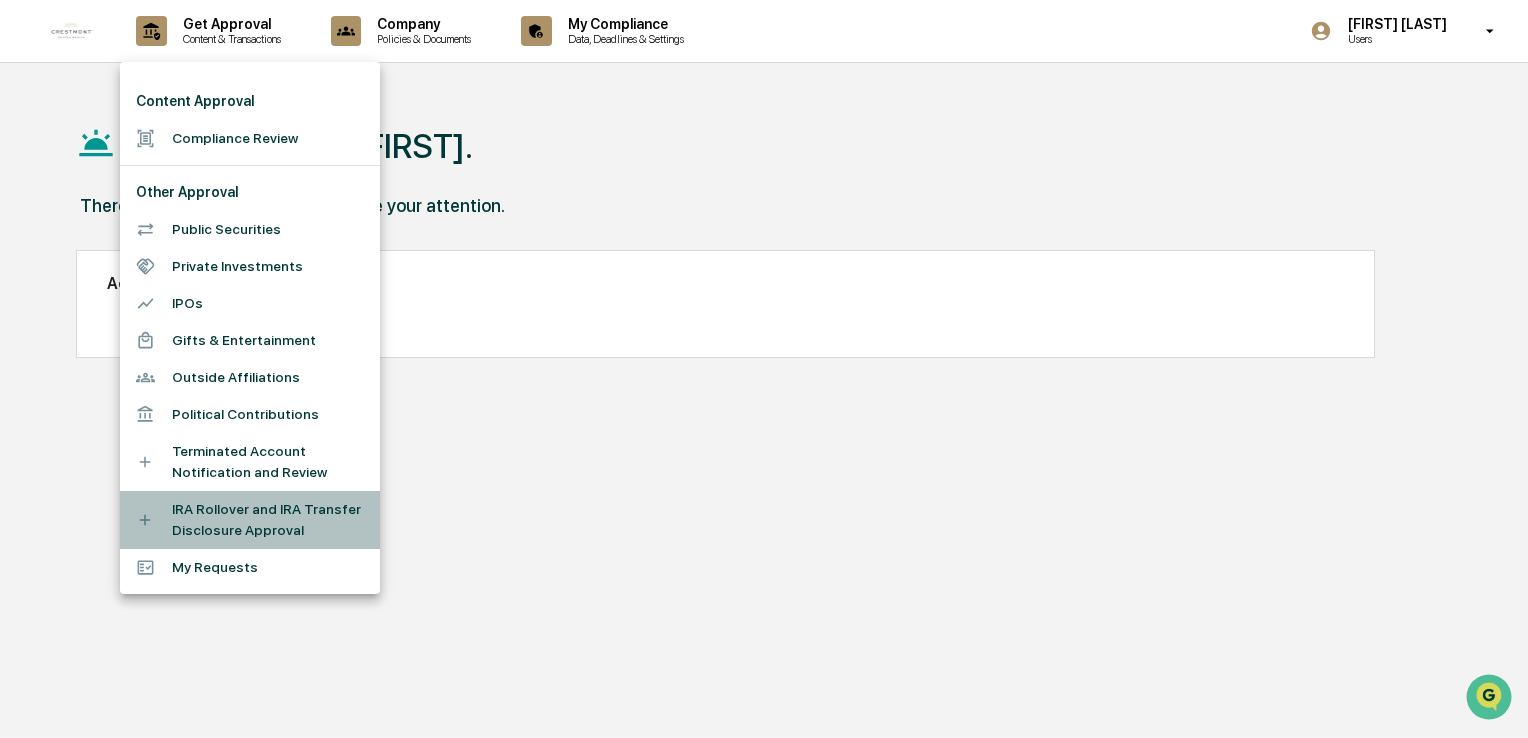 click 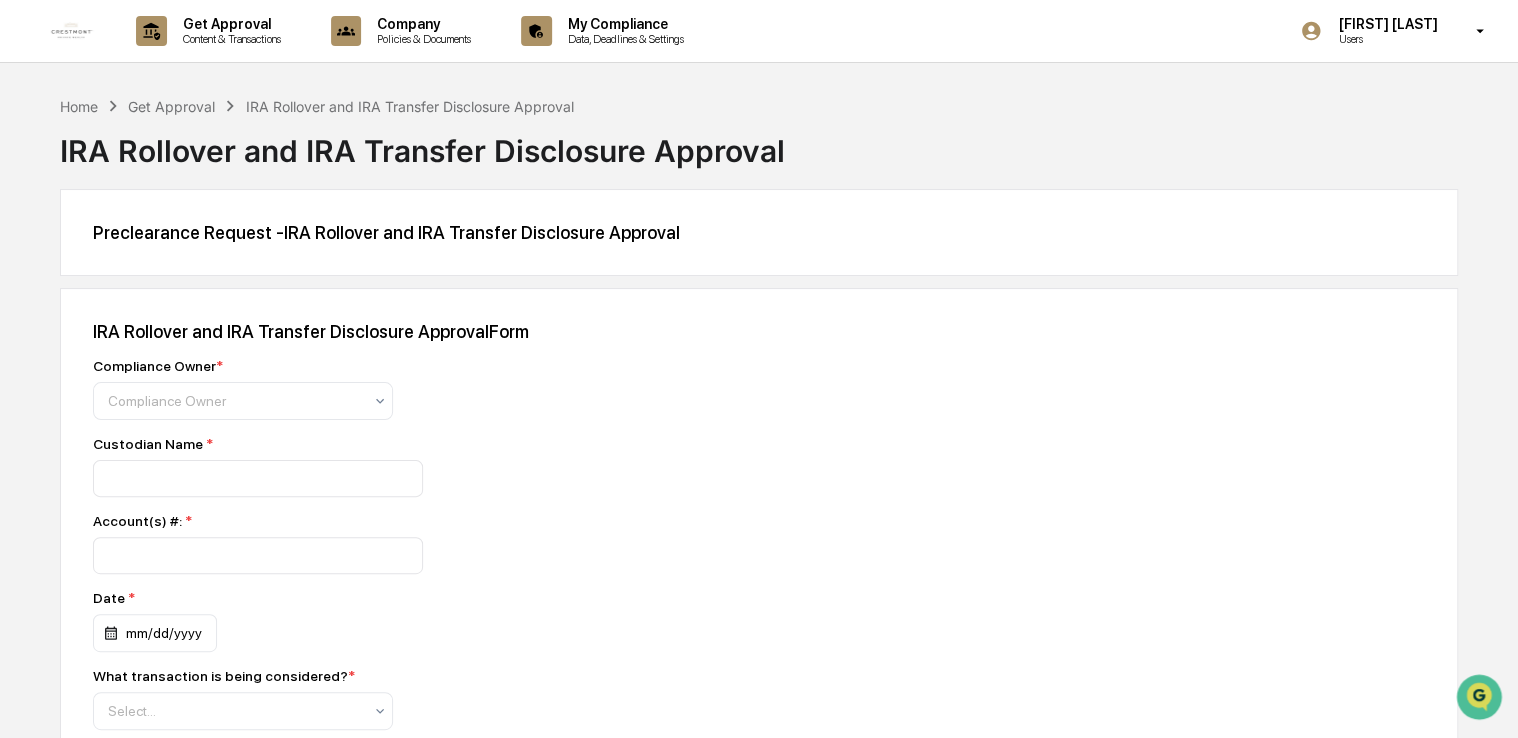 click at bounding box center (235, 401) 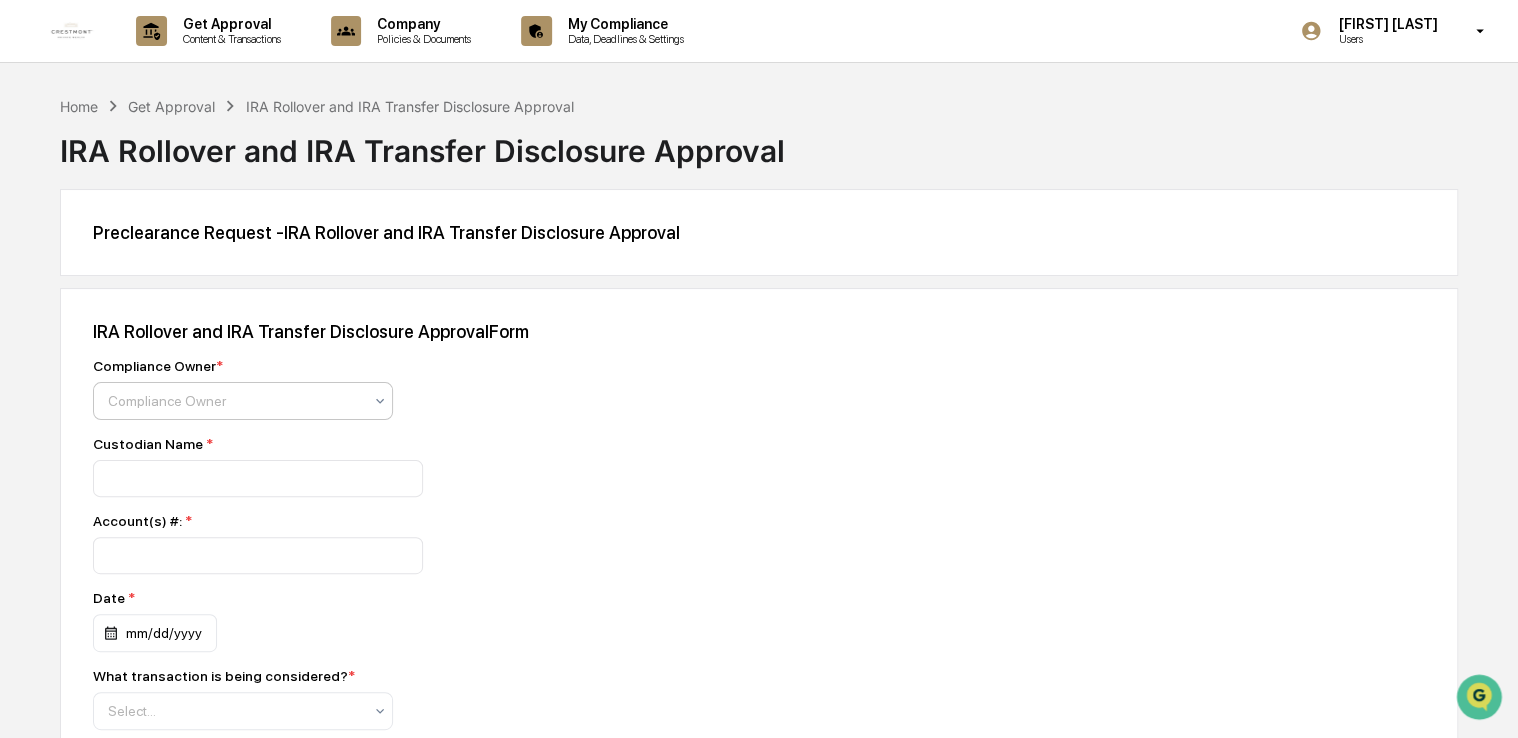 click at bounding box center (235, 401) 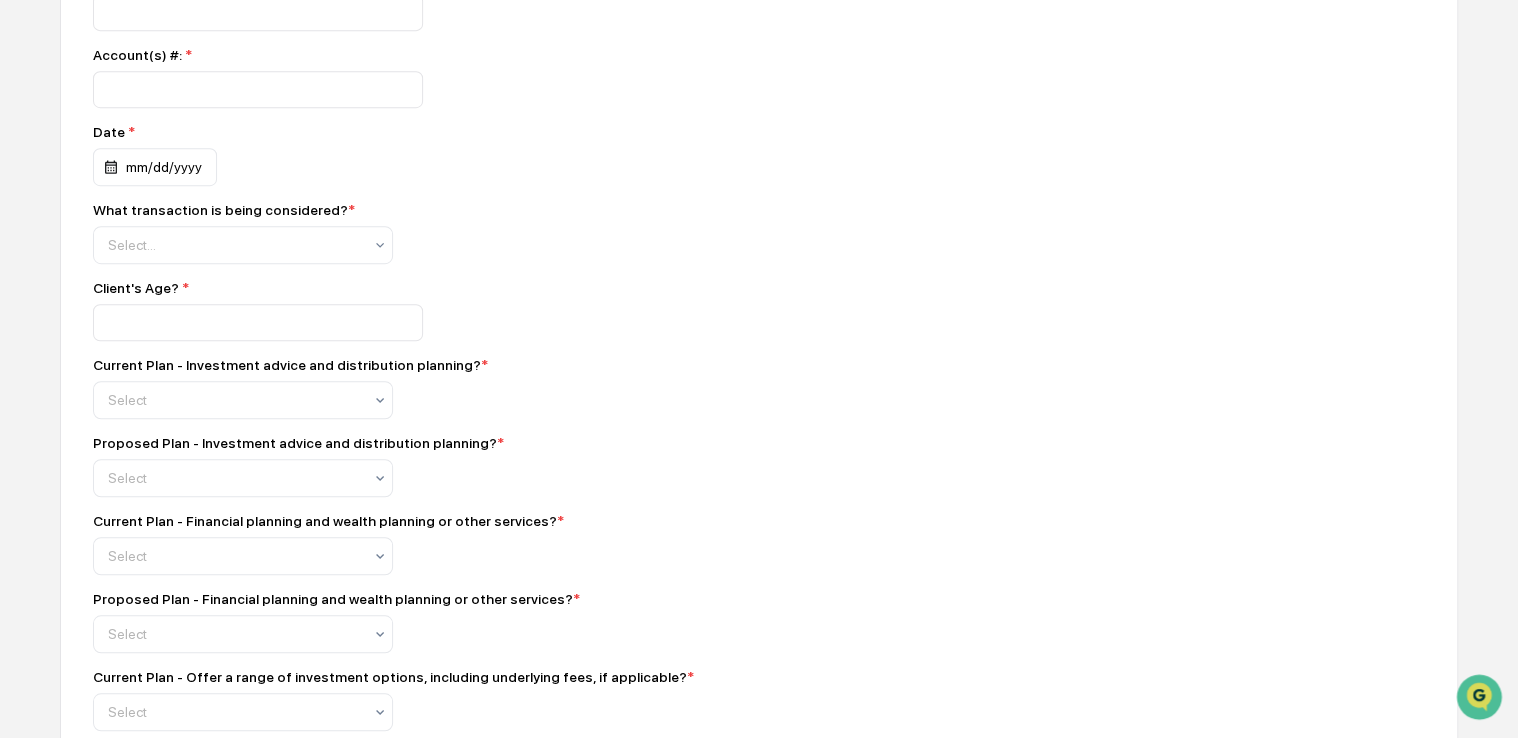 scroll, scrollTop: 500, scrollLeft: 0, axis: vertical 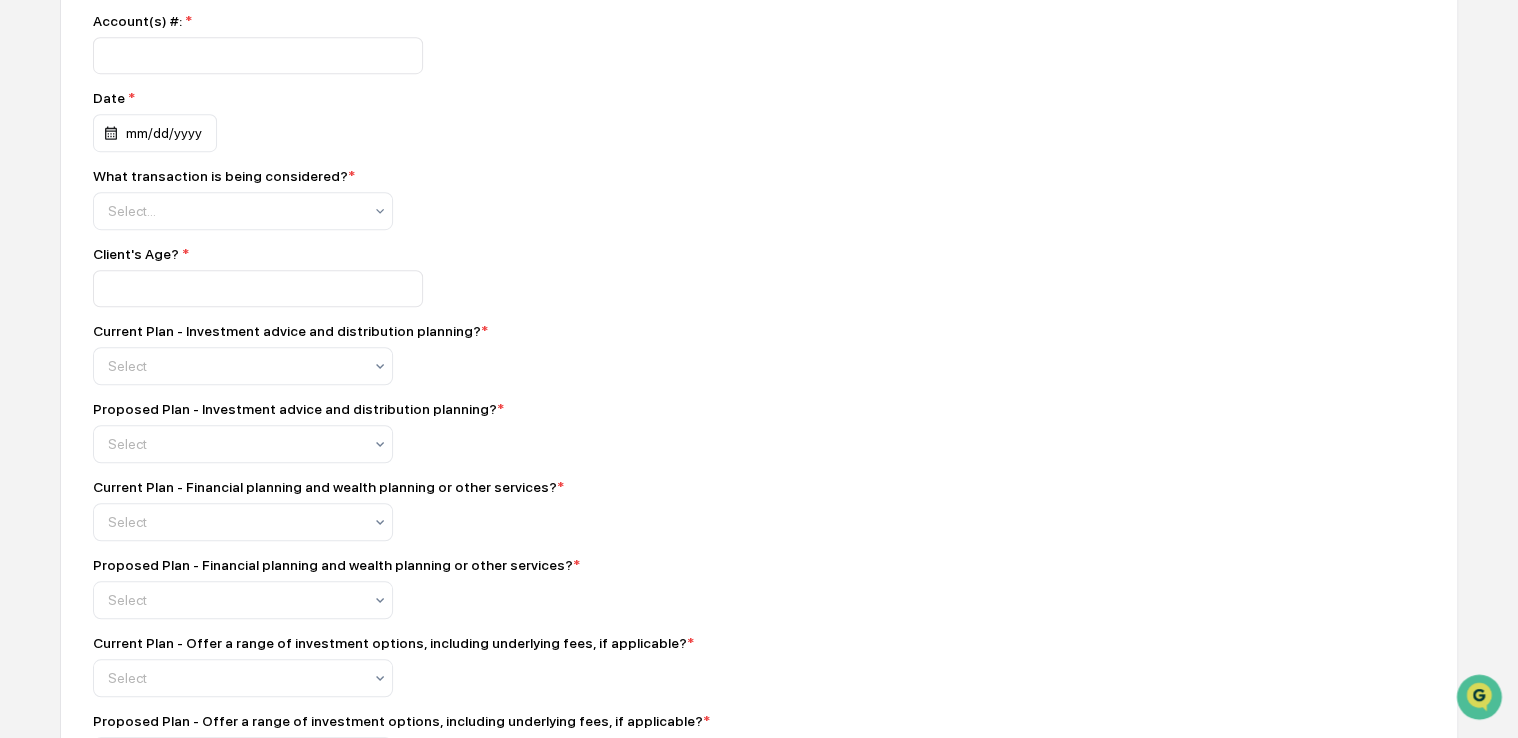 click at bounding box center [235, 366] 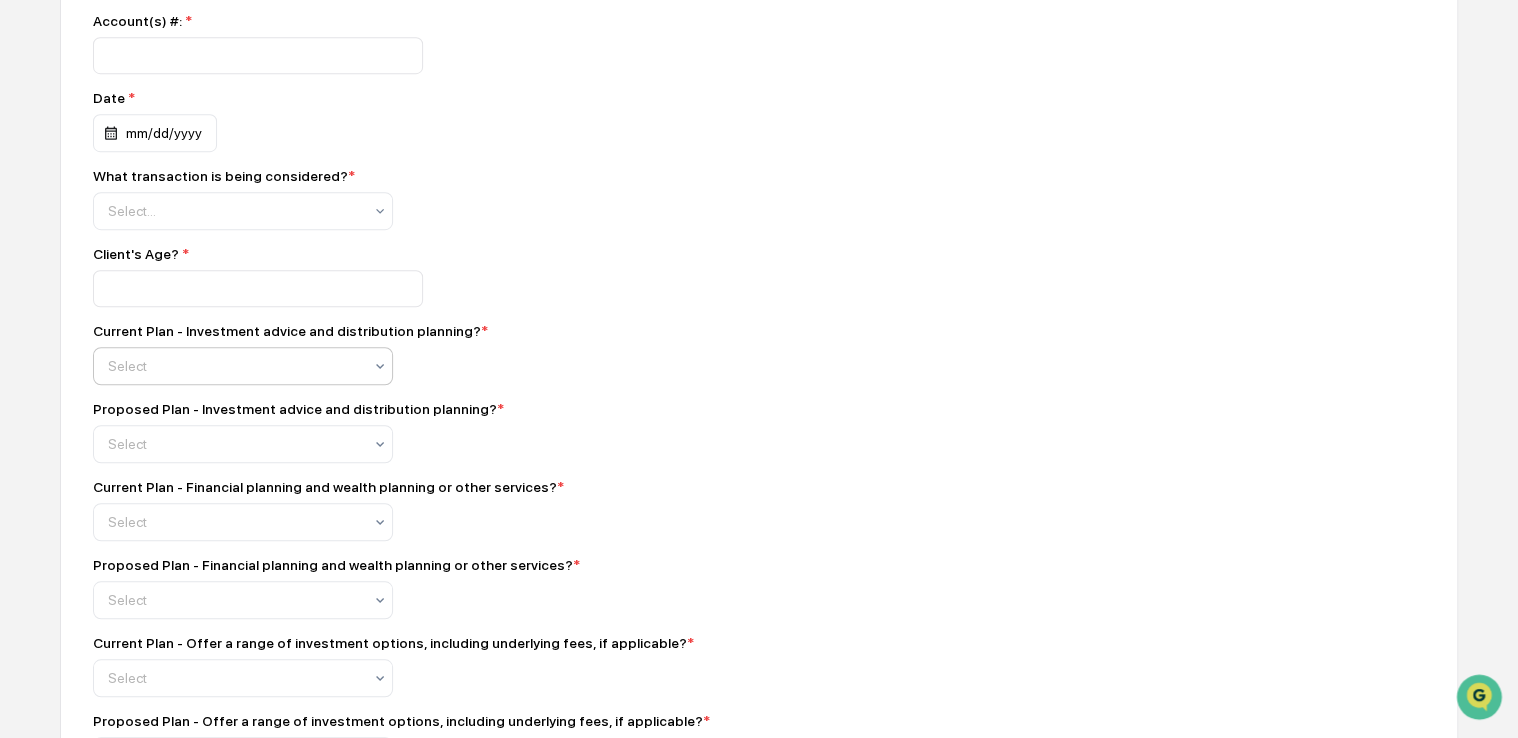click at bounding box center (235, 366) 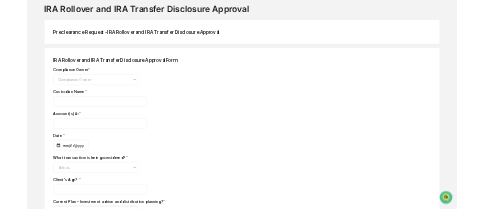 scroll, scrollTop: 0, scrollLeft: 0, axis: both 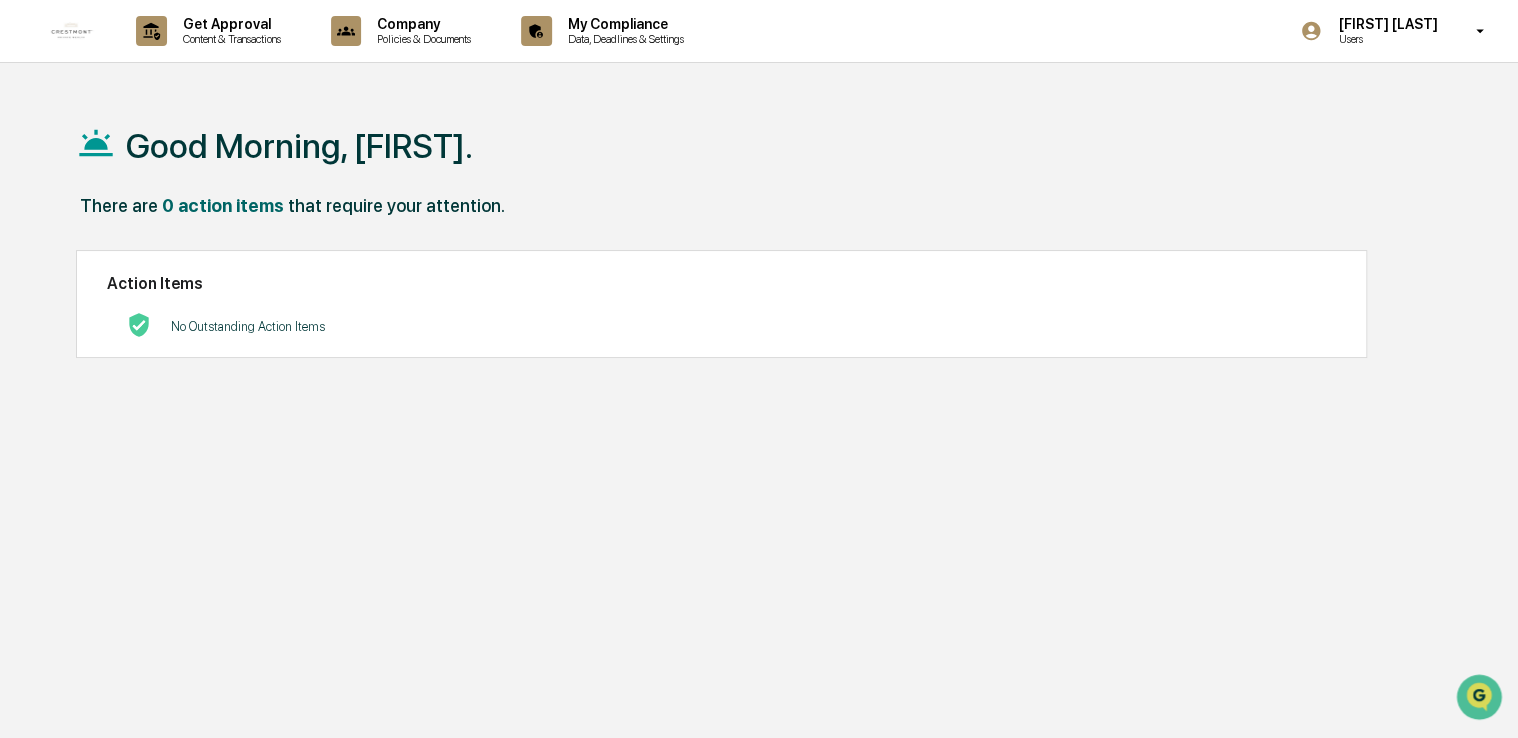 click on "Content & Transactions" at bounding box center (229, 39) 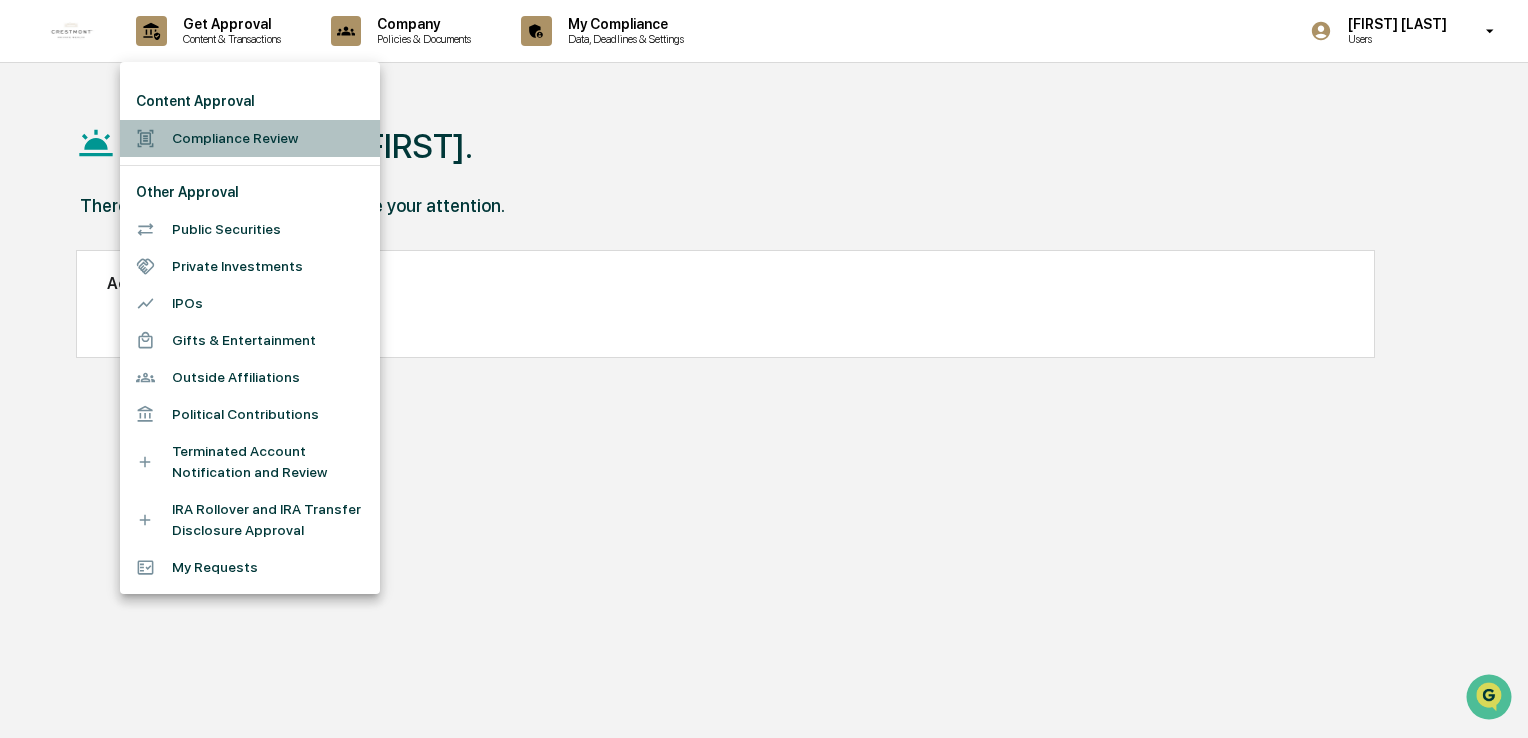 click on "Compliance Review" at bounding box center [250, 138] 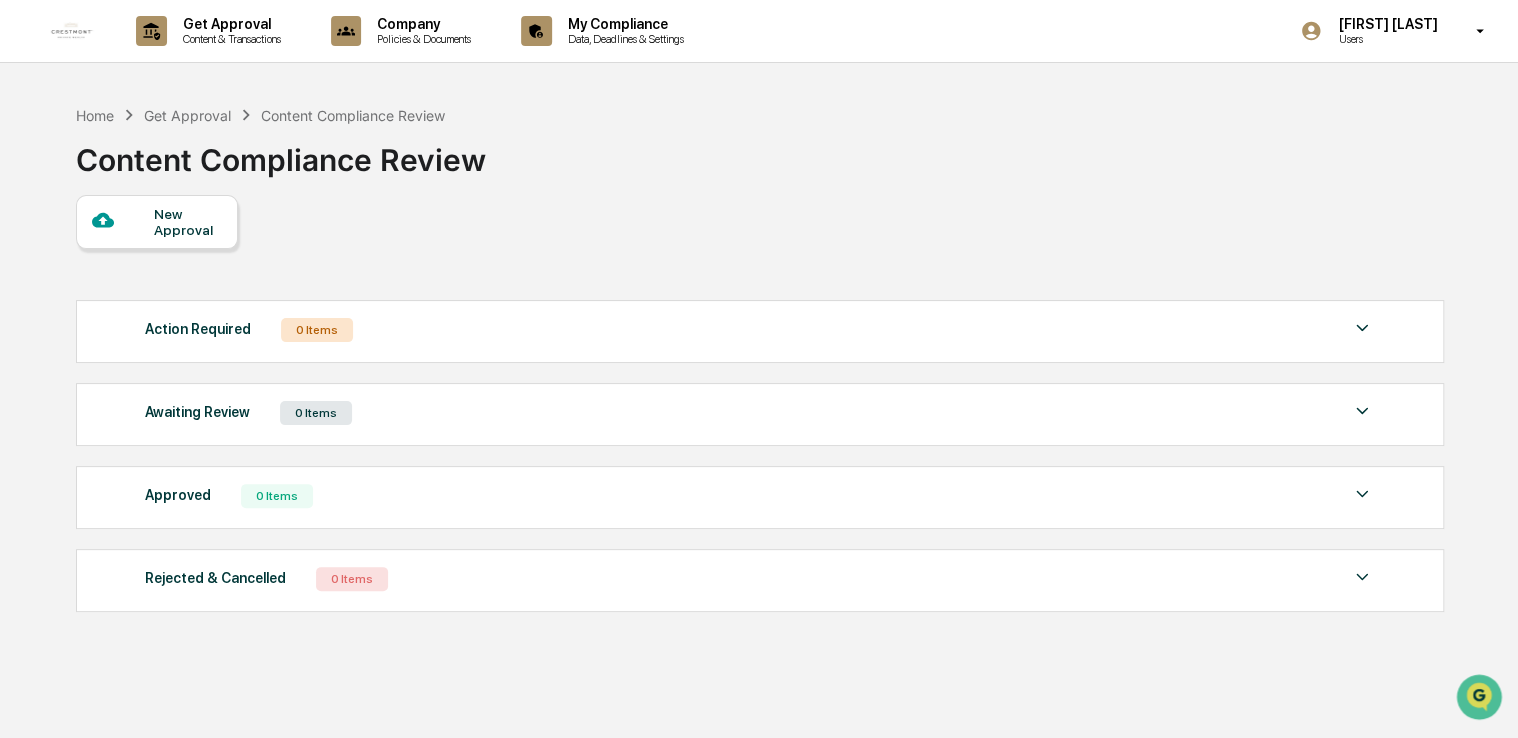 click on "New Approval" at bounding box center (187, 222) 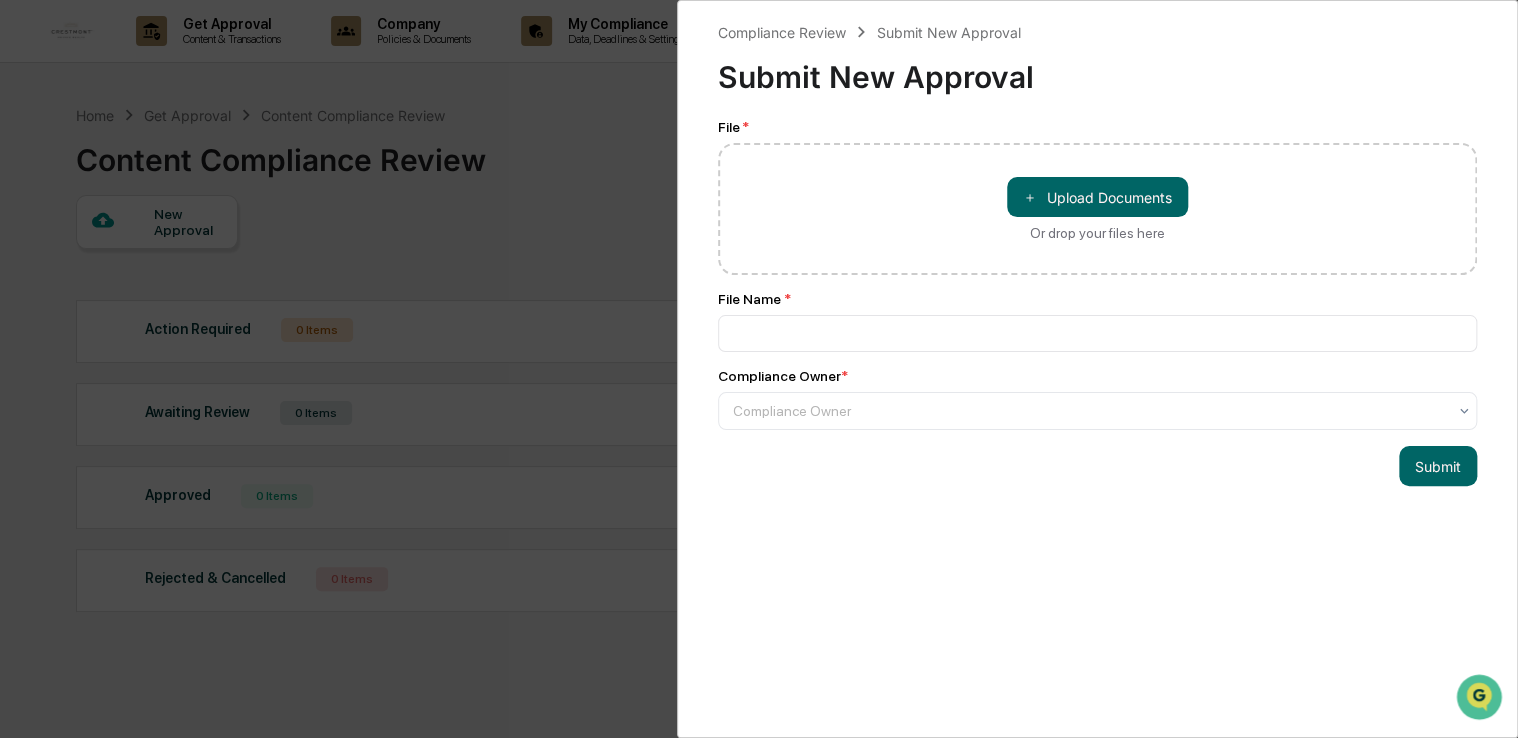 click on "Compliance Review Submit New Approval Submit New Approval File * ＋ Upload Documents Or drop your files here File Name   * Compliance Owner  * Compliance Owner Submit" at bounding box center (1097, 369) 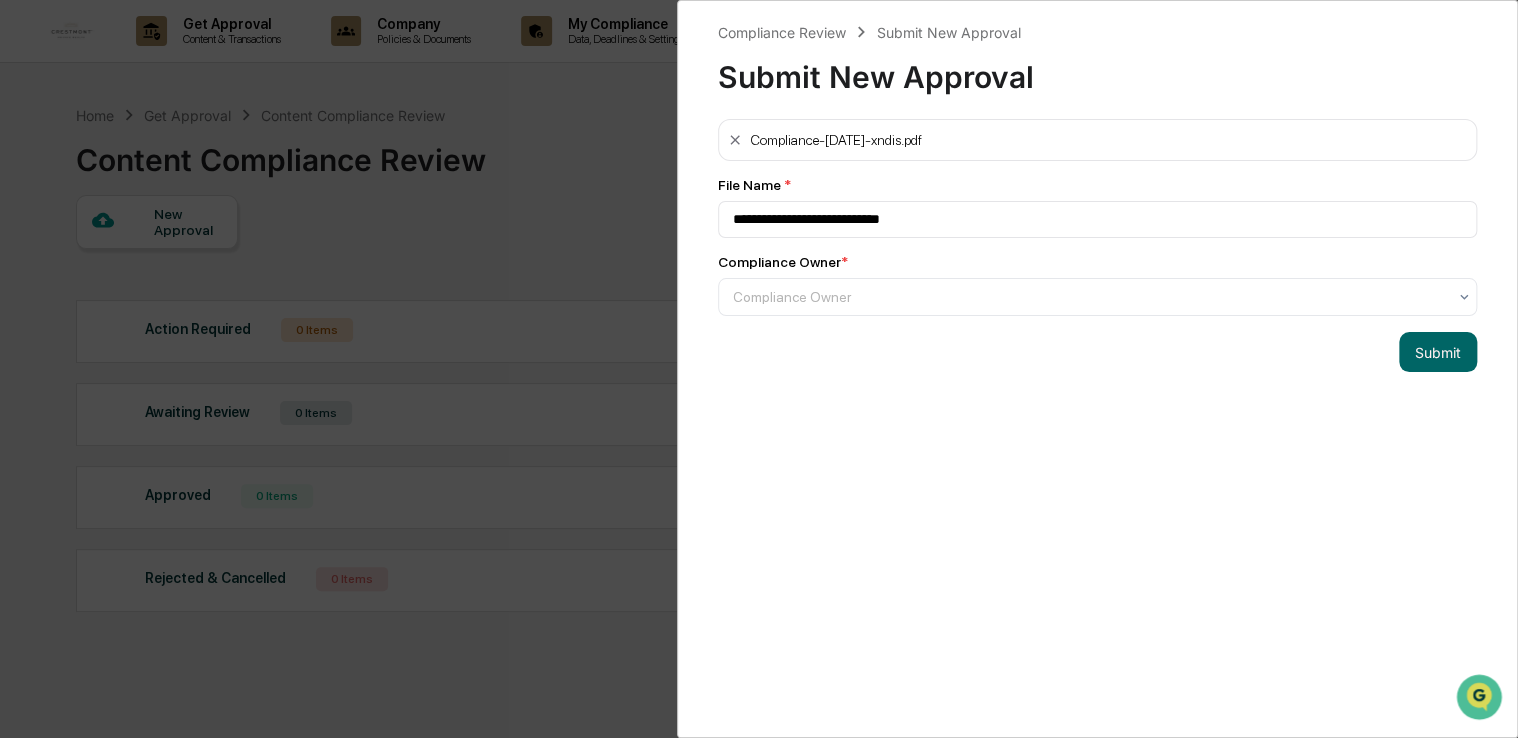 click 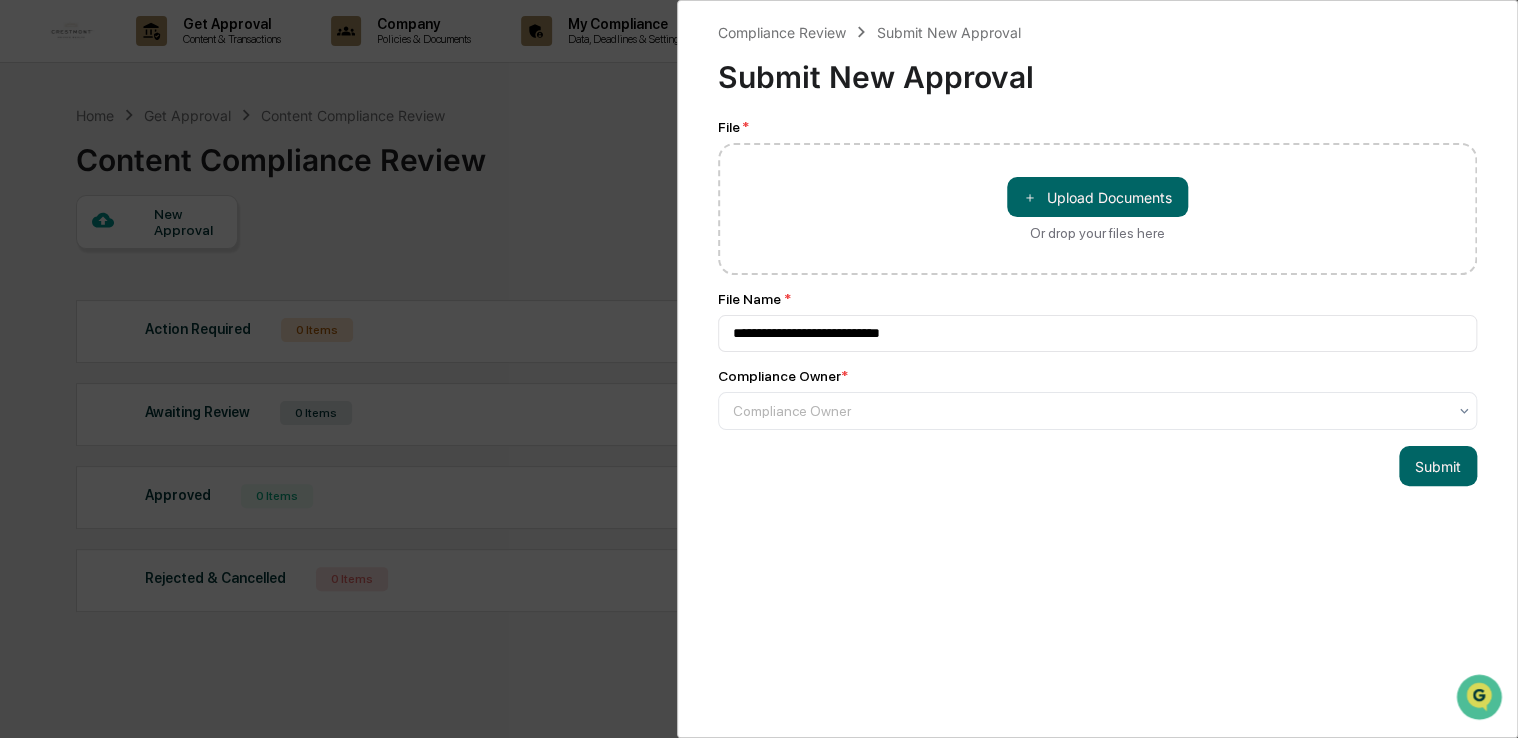 click on "＋ Upload Documents" at bounding box center [1097, 197] 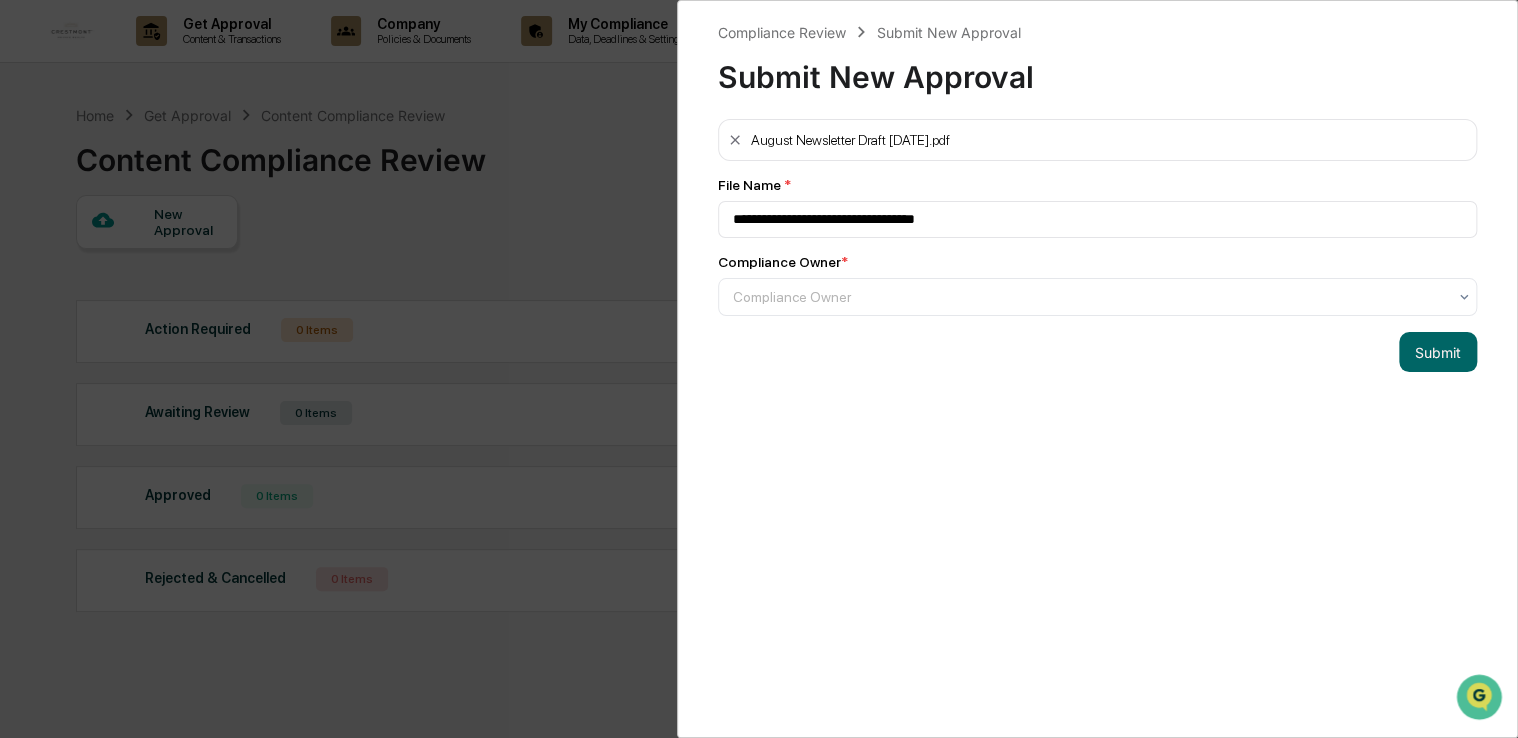 click at bounding box center [1089, 297] 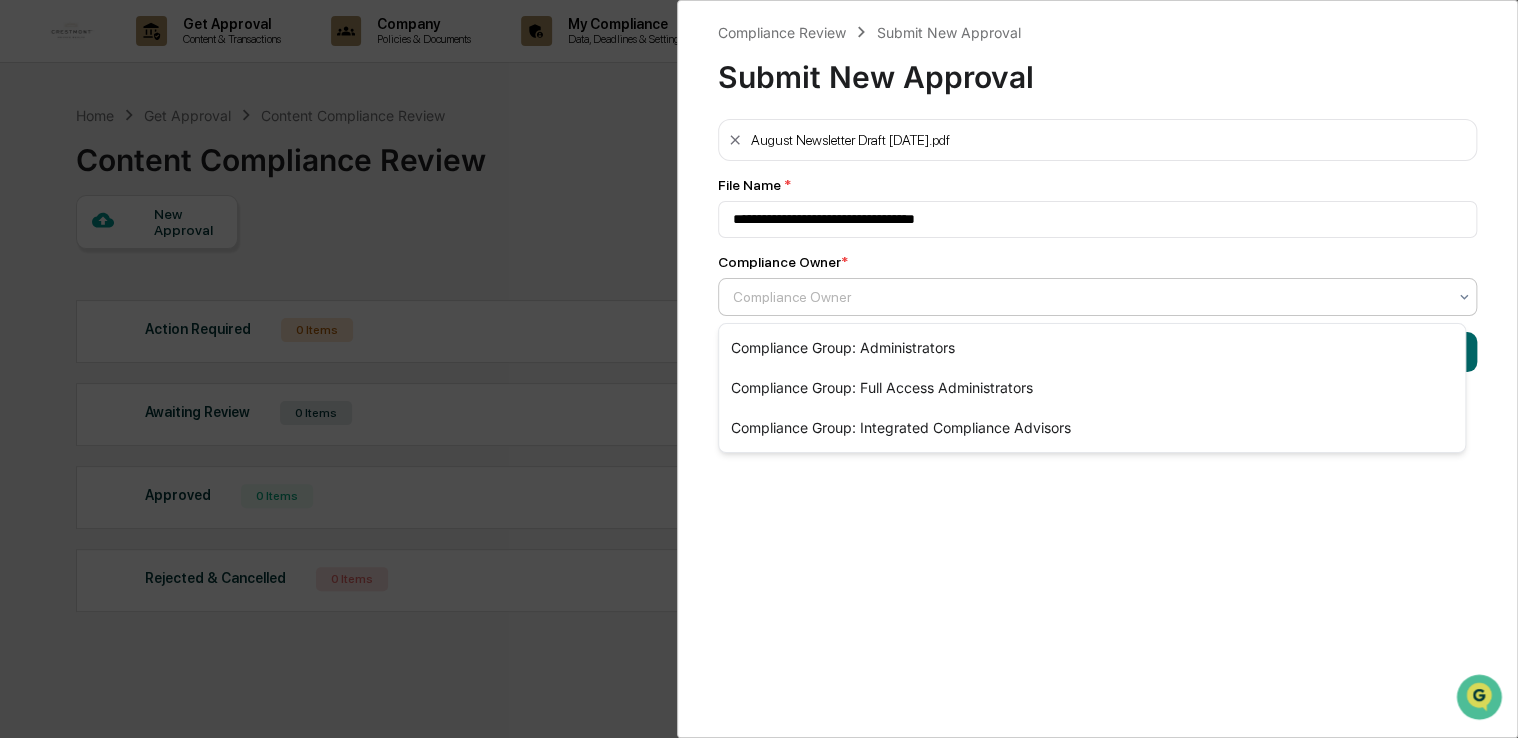 scroll, scrollTop: 95, scrollLeft: 0, axis: vertical 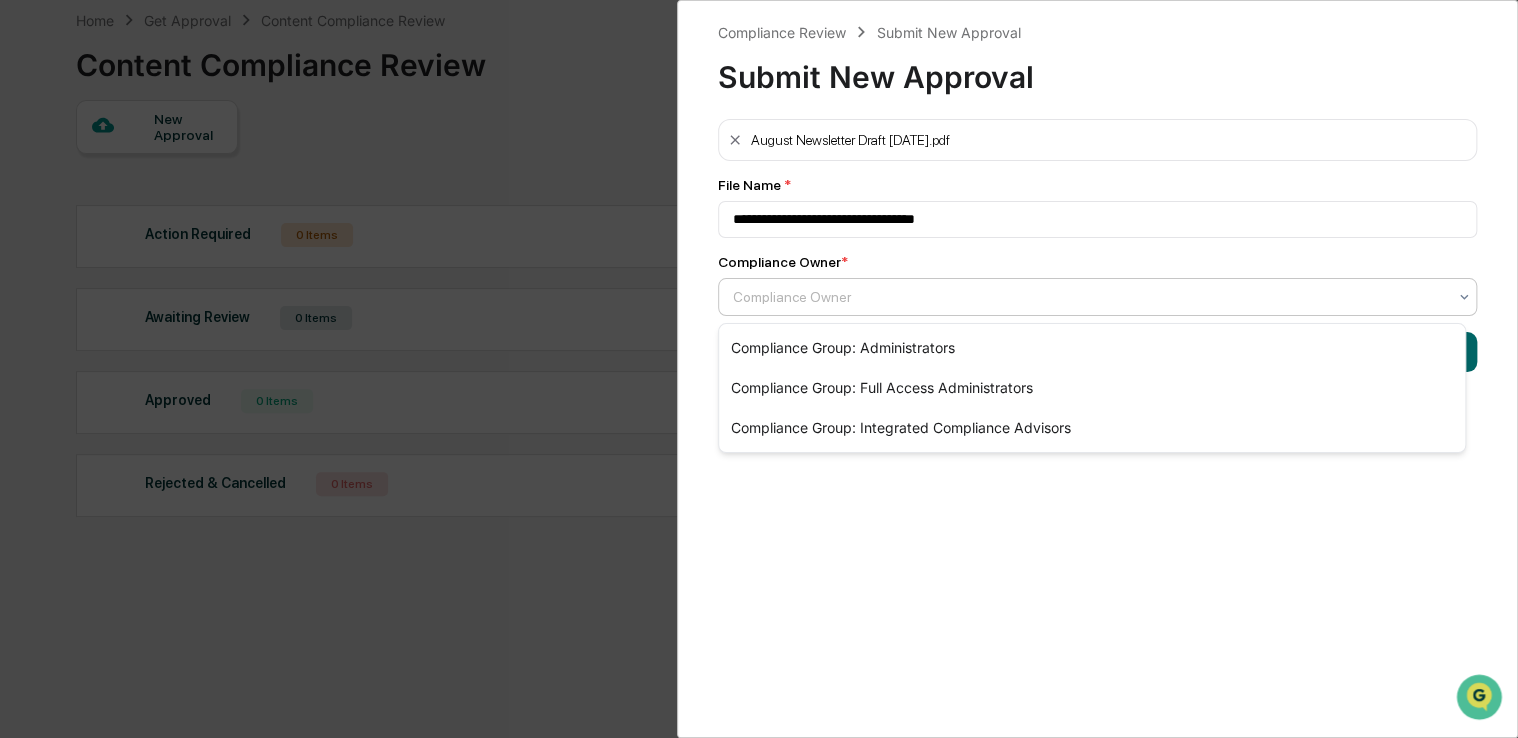 click on "**********" at bounding box center (1097, 217) 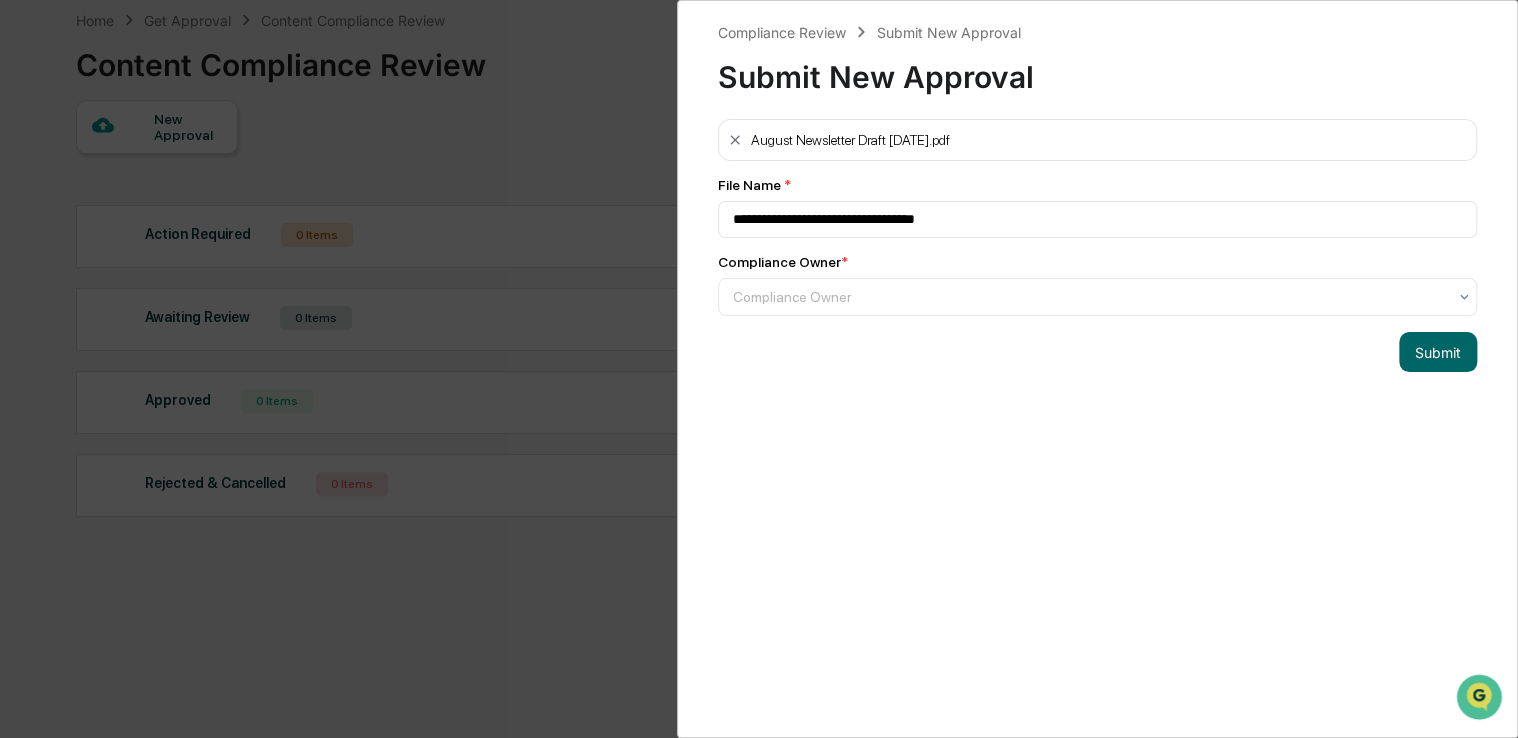scroll, scrollTop: 0, scrollLeft: 0, axis: both 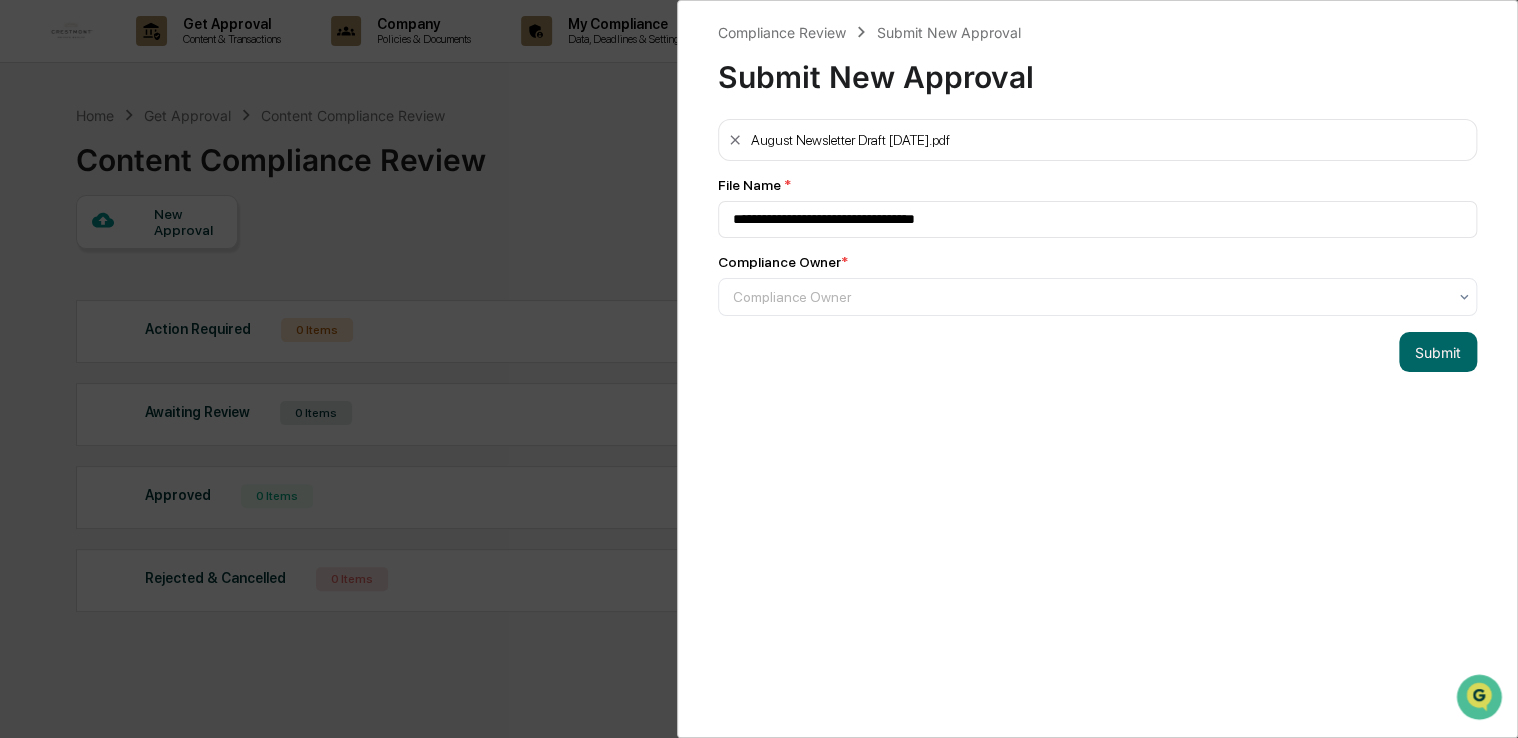 click at bounding box center (1089, 297) 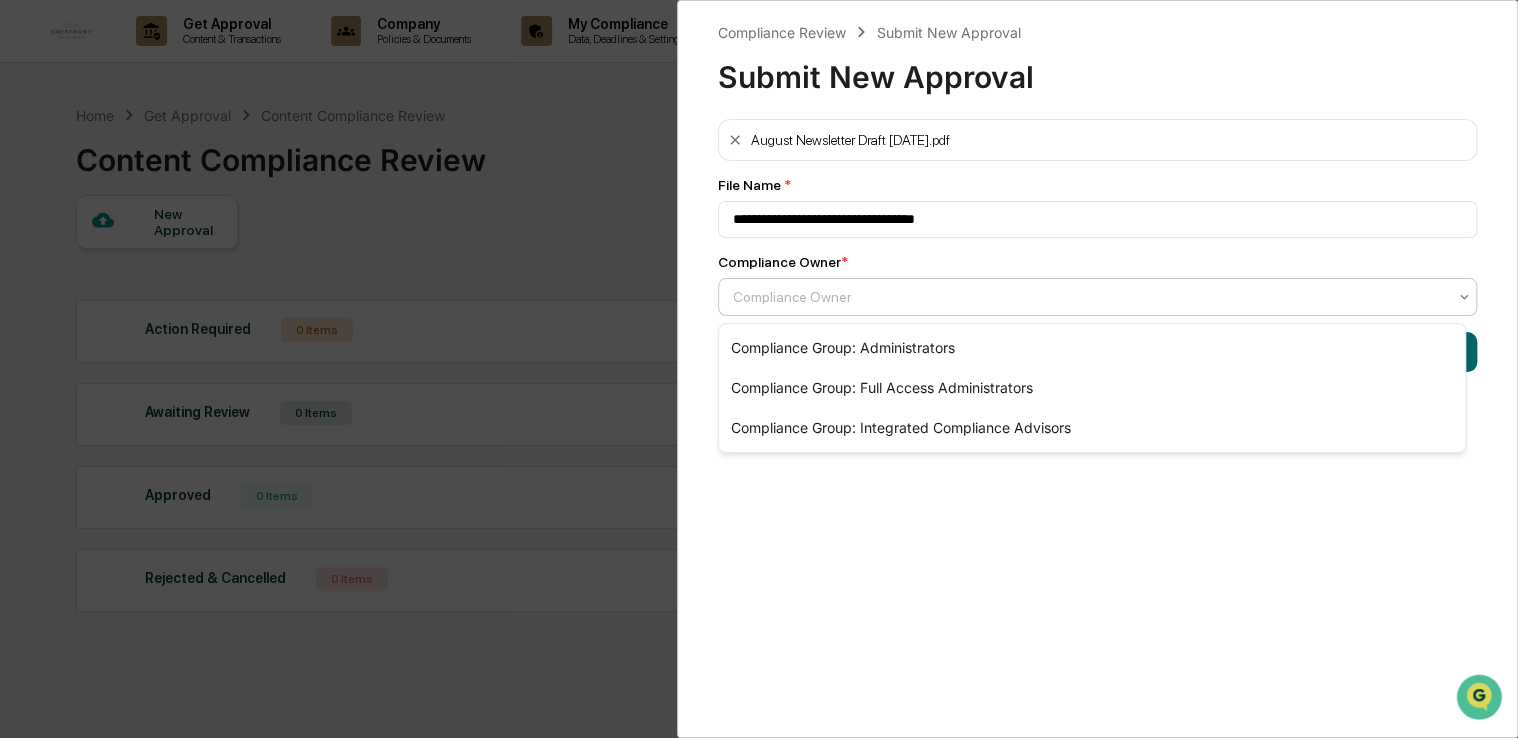 click at bounding box center (1089, 297) 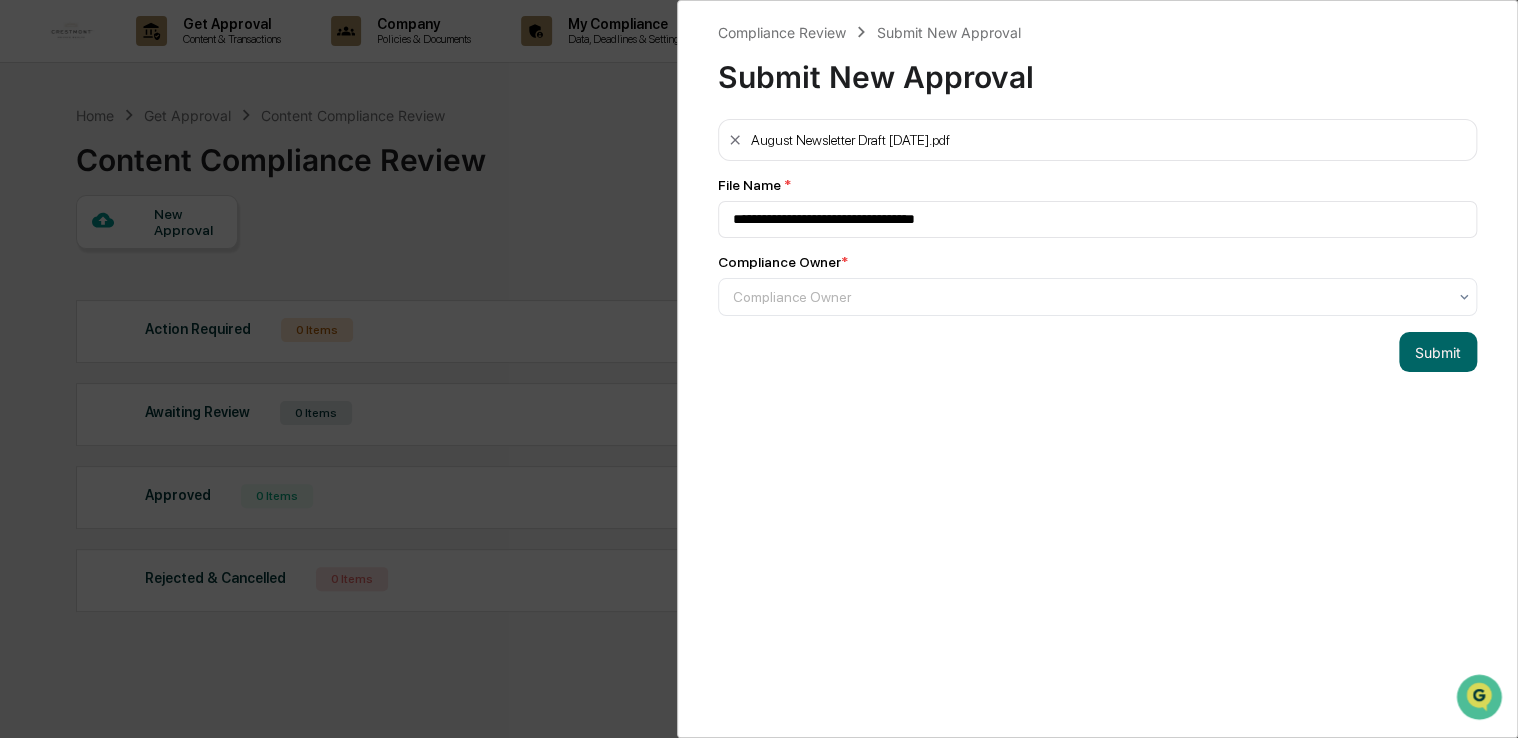 click on "August Newsletter Draft [DATE].pdf" at bounding box center (1097, 140) 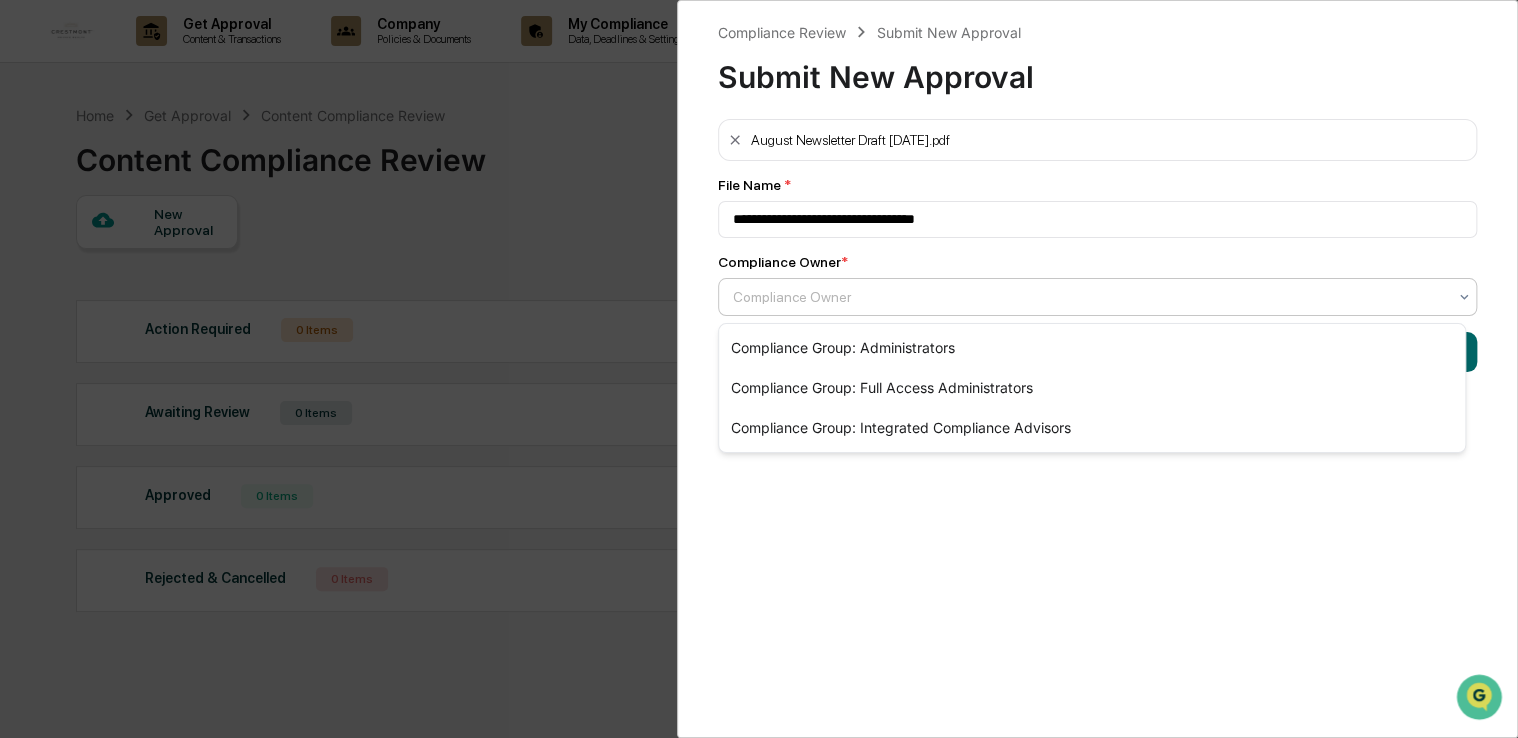click at bounding box center [1089, 297] 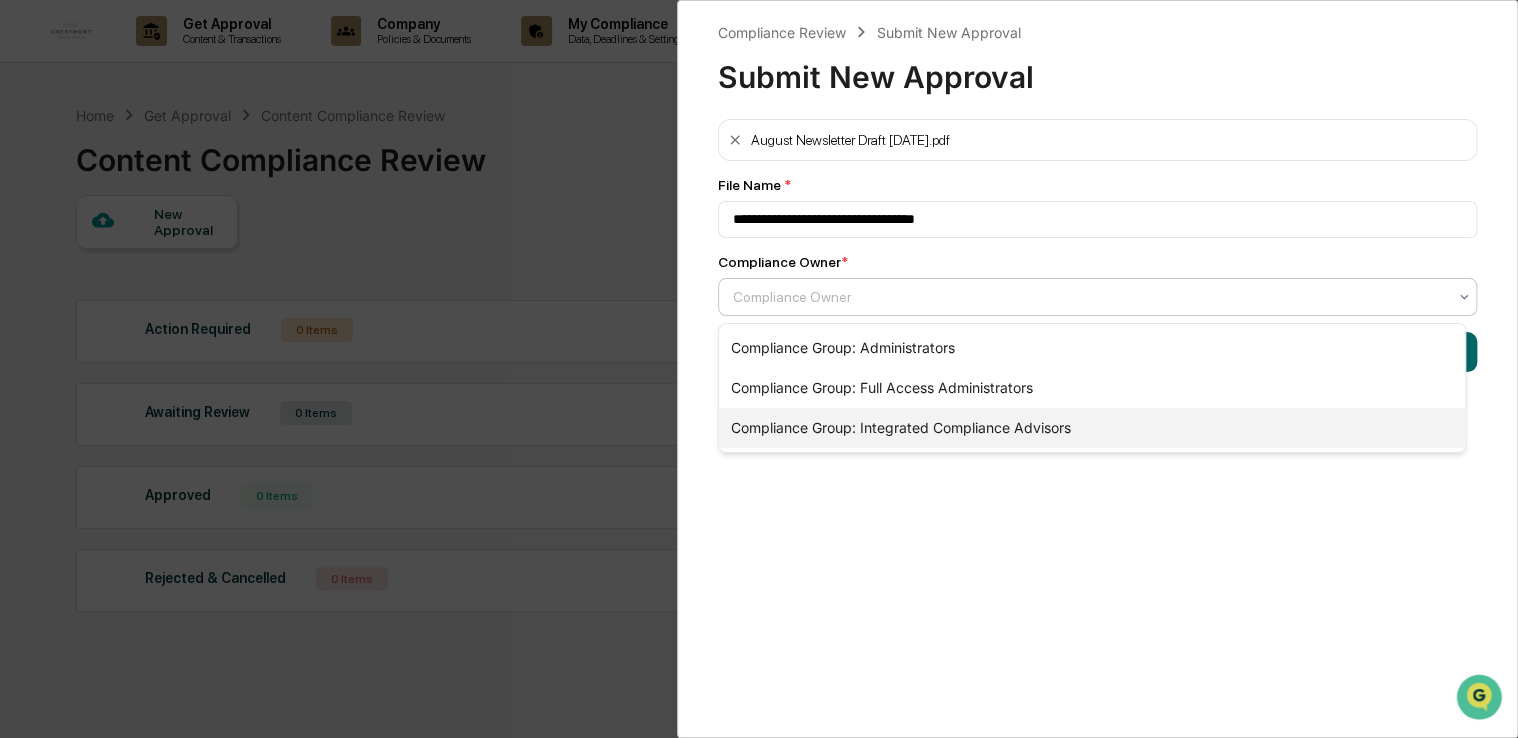 click on "Compliance Group: Integrated Compliance Advisors" at bounding box center (1092, 428) 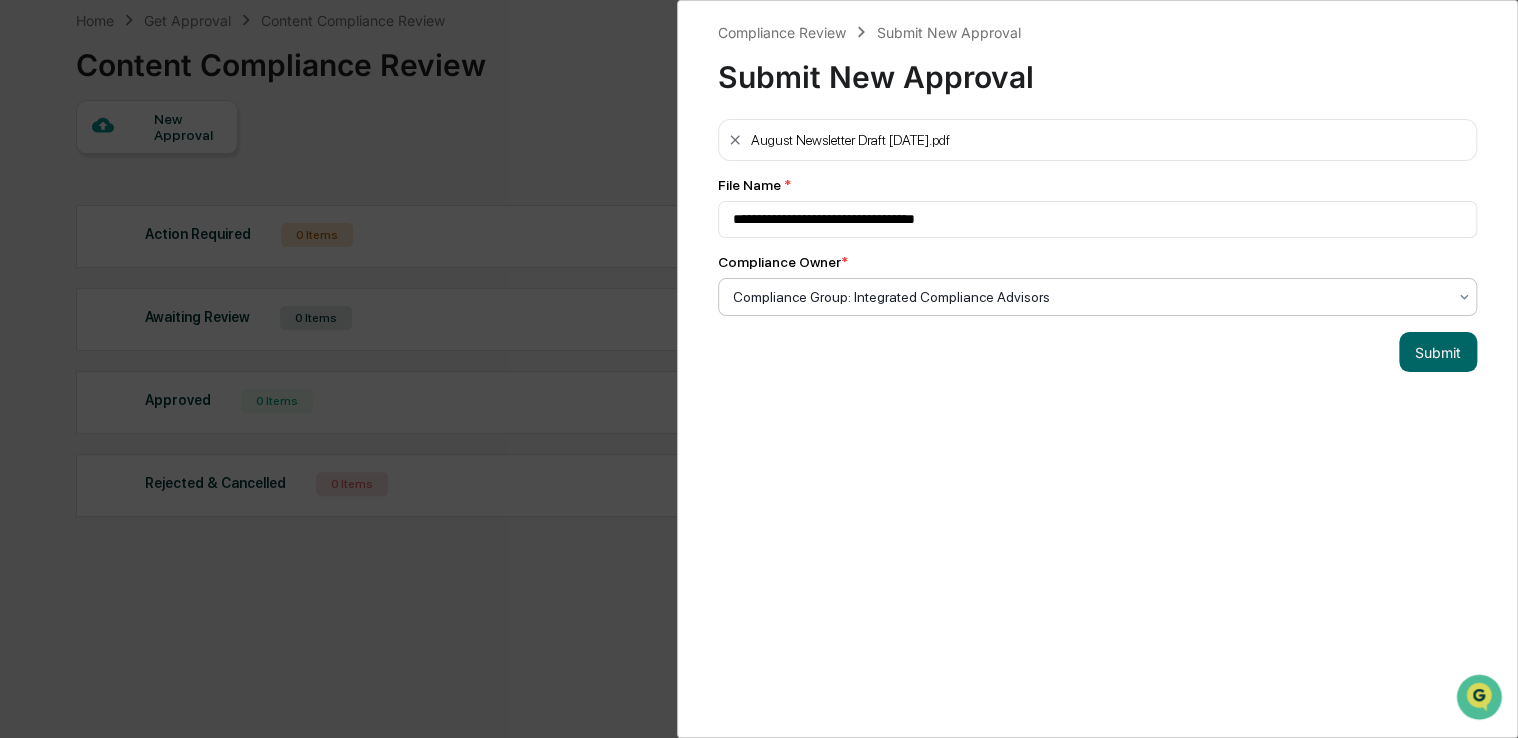 scroll, scrollTop: 0, scrollLeft: 0, axis: both 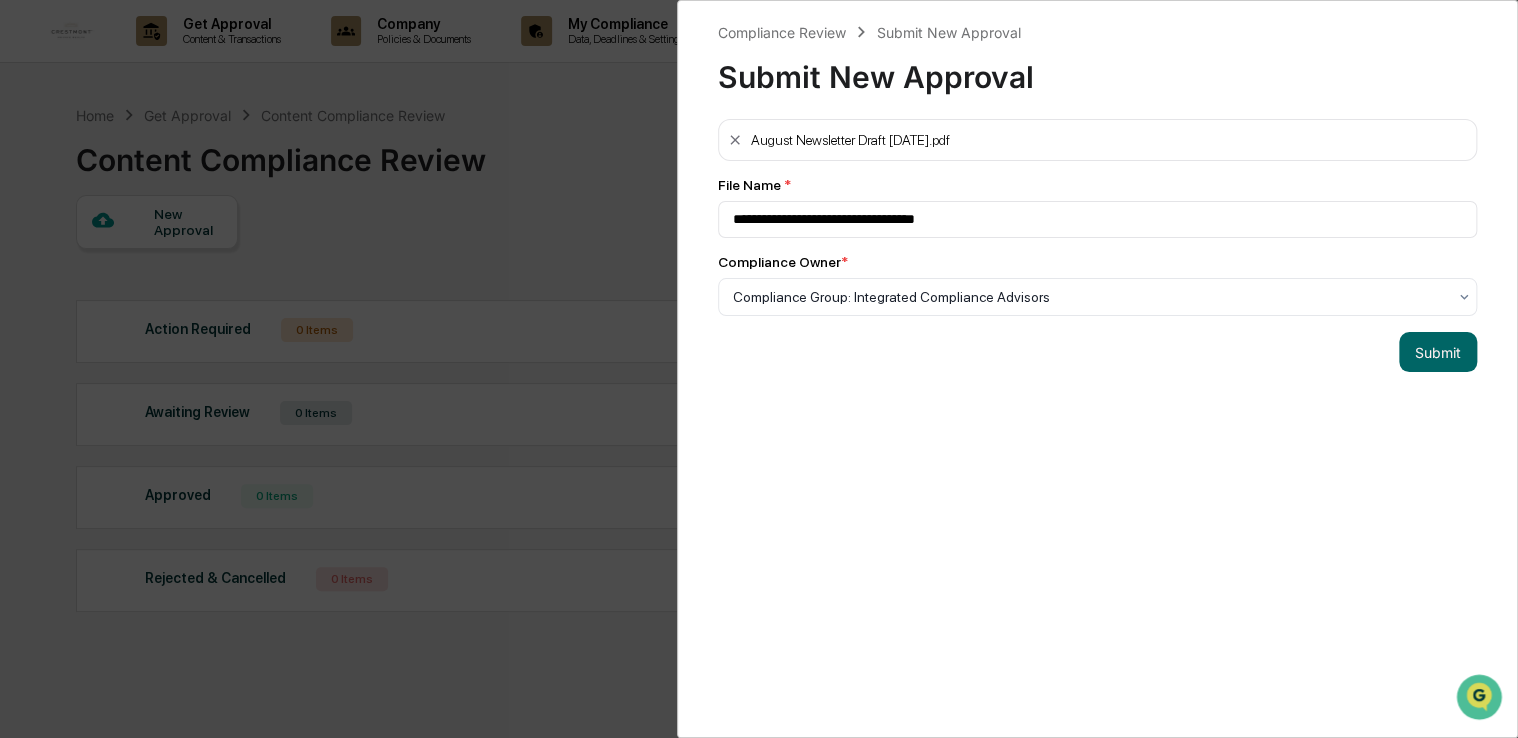 click on "Submit" at bounding box center [1438, 352] 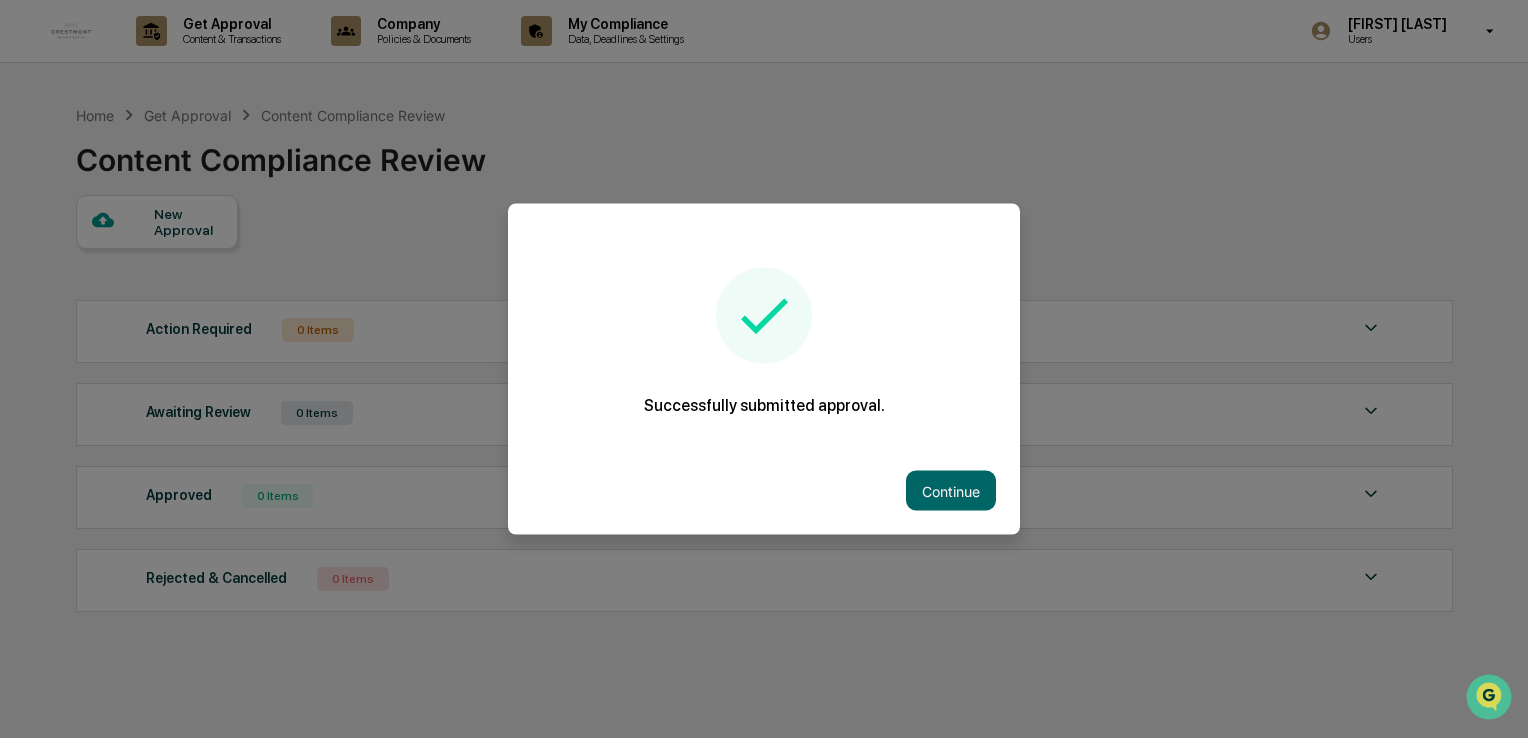 click on "Continue" at bounding box center (951, 491) 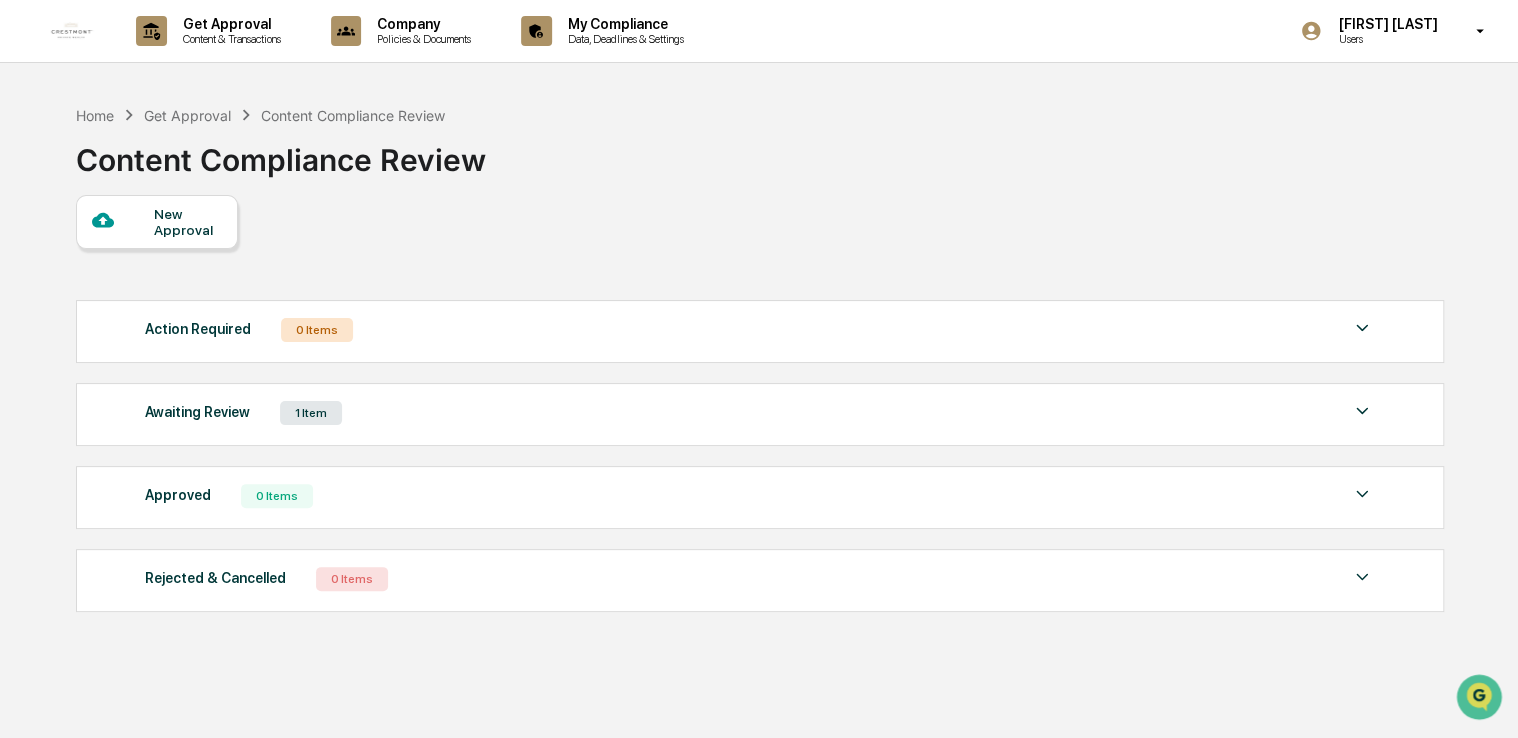 click on "Awaiting Review 1 Item" at bounding box center (760, 413) 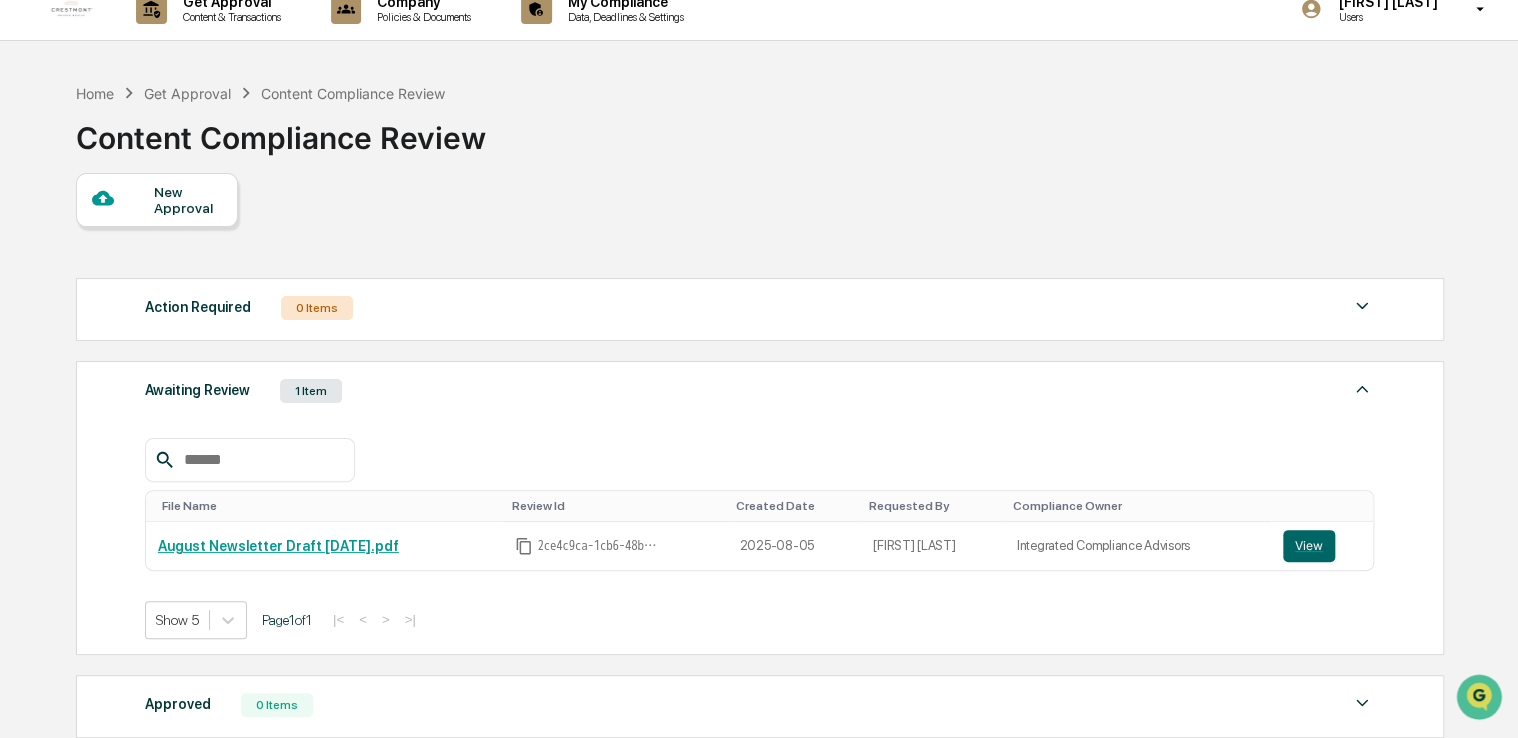 scroll, scrollTop: 0, scrollLeft: 0, axis: both 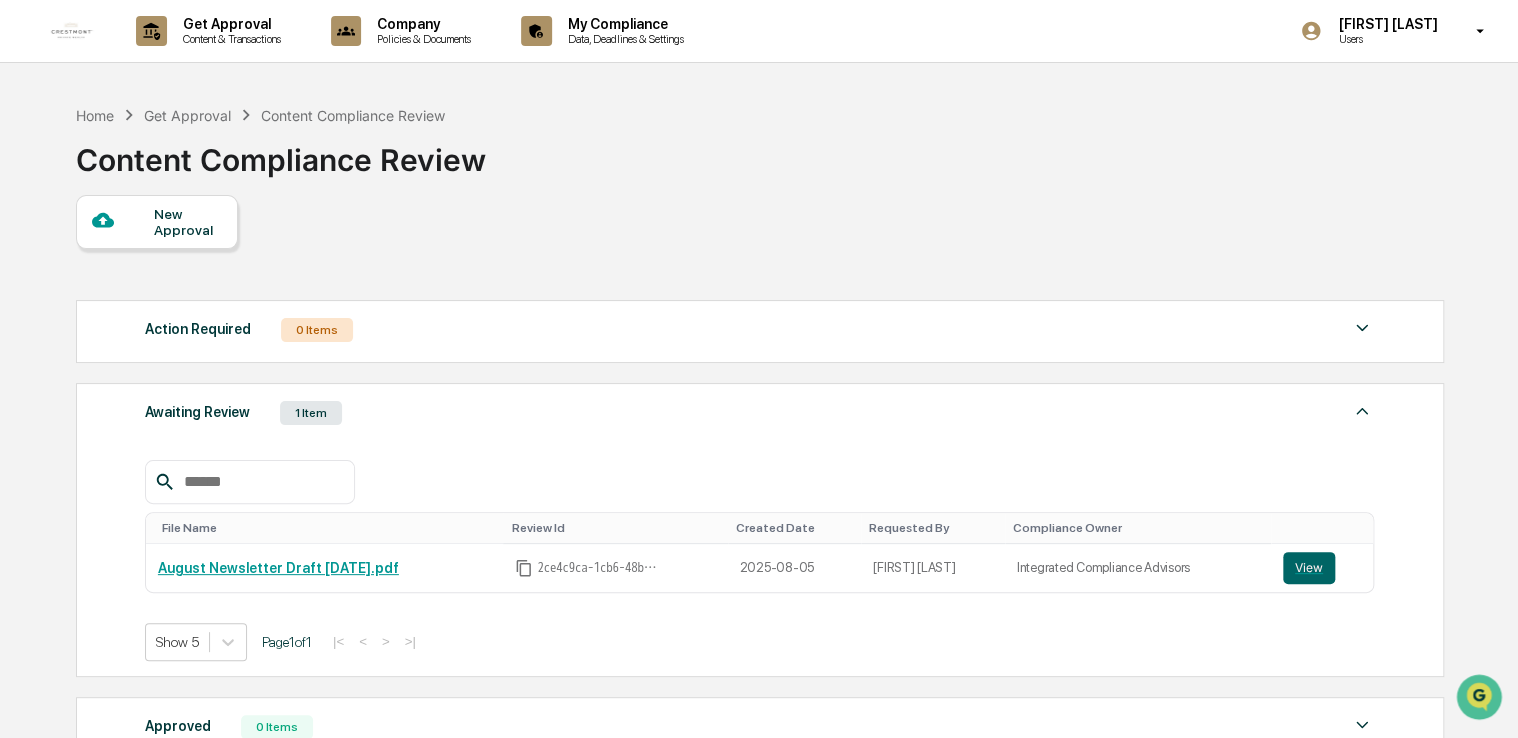 click at bounding box center (72, 31) 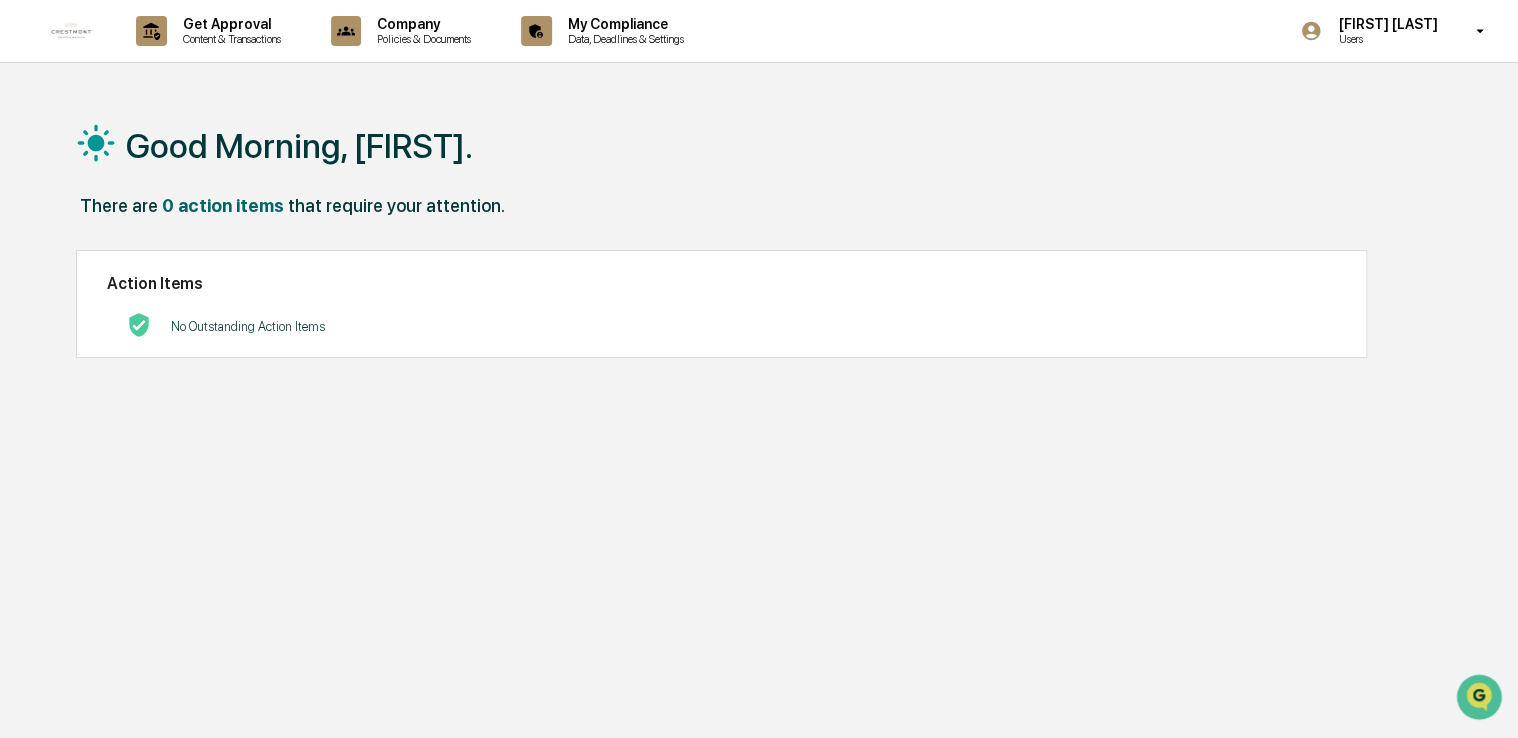click 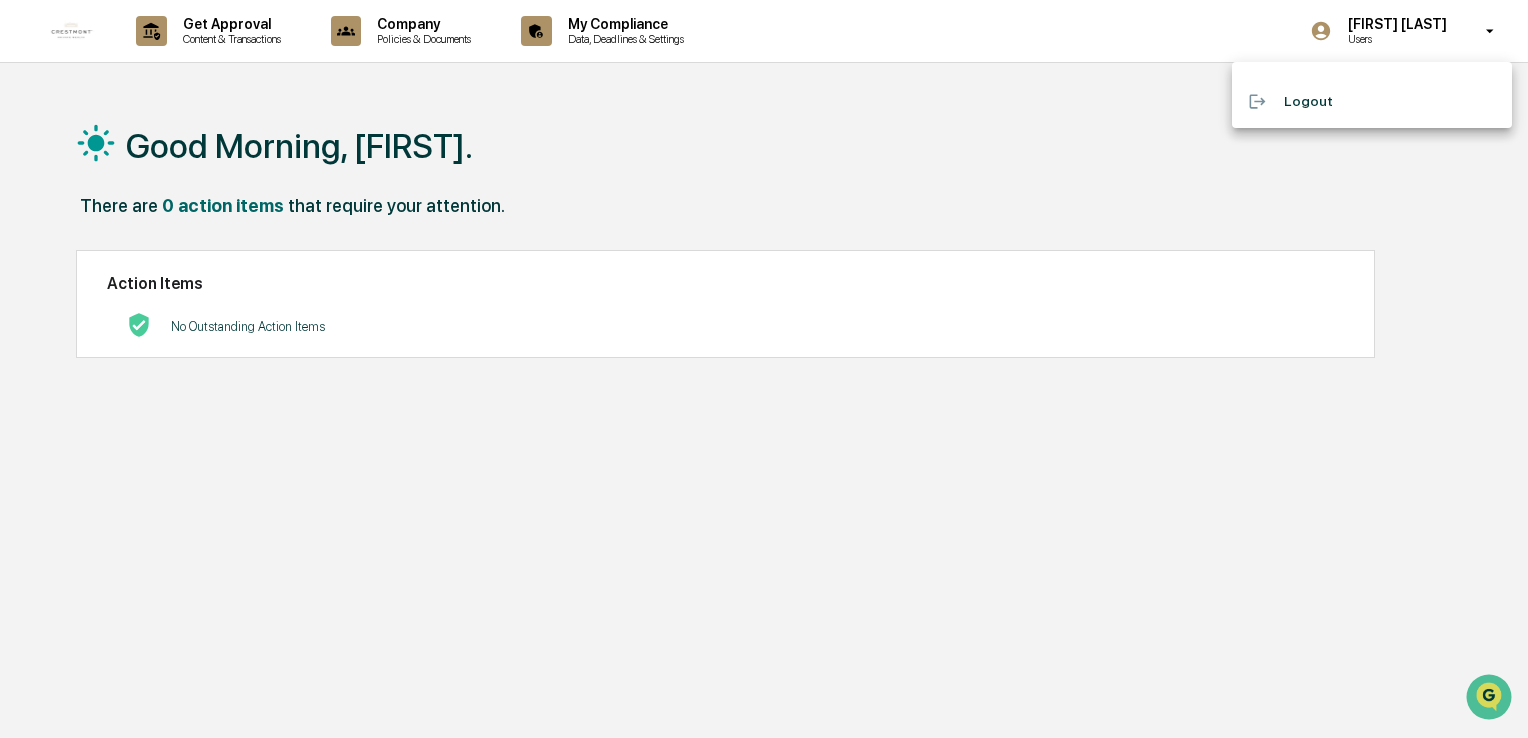 click at bounding box center (764, 369) 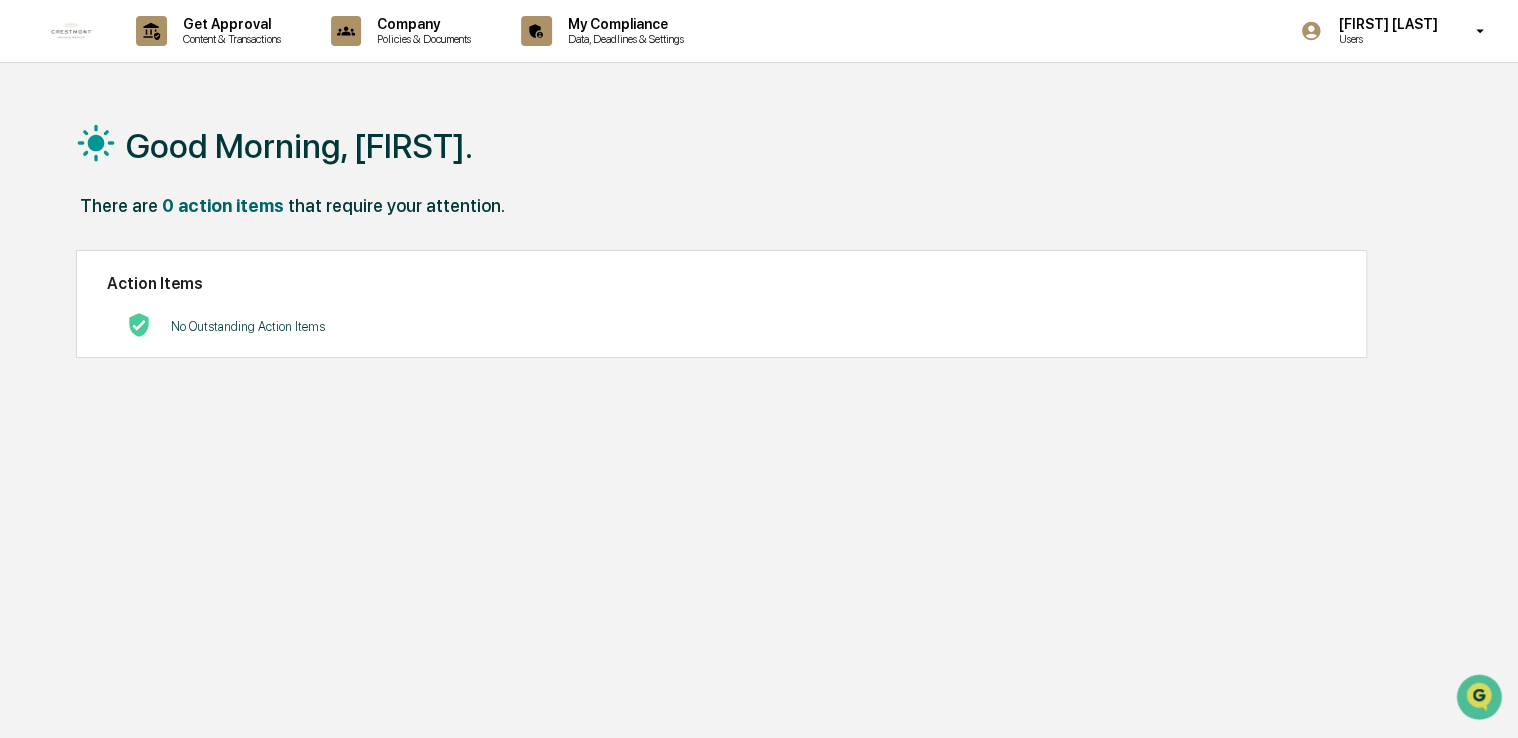 click on "Data, Deadlines & Settings" at bounding box center [623, 39] 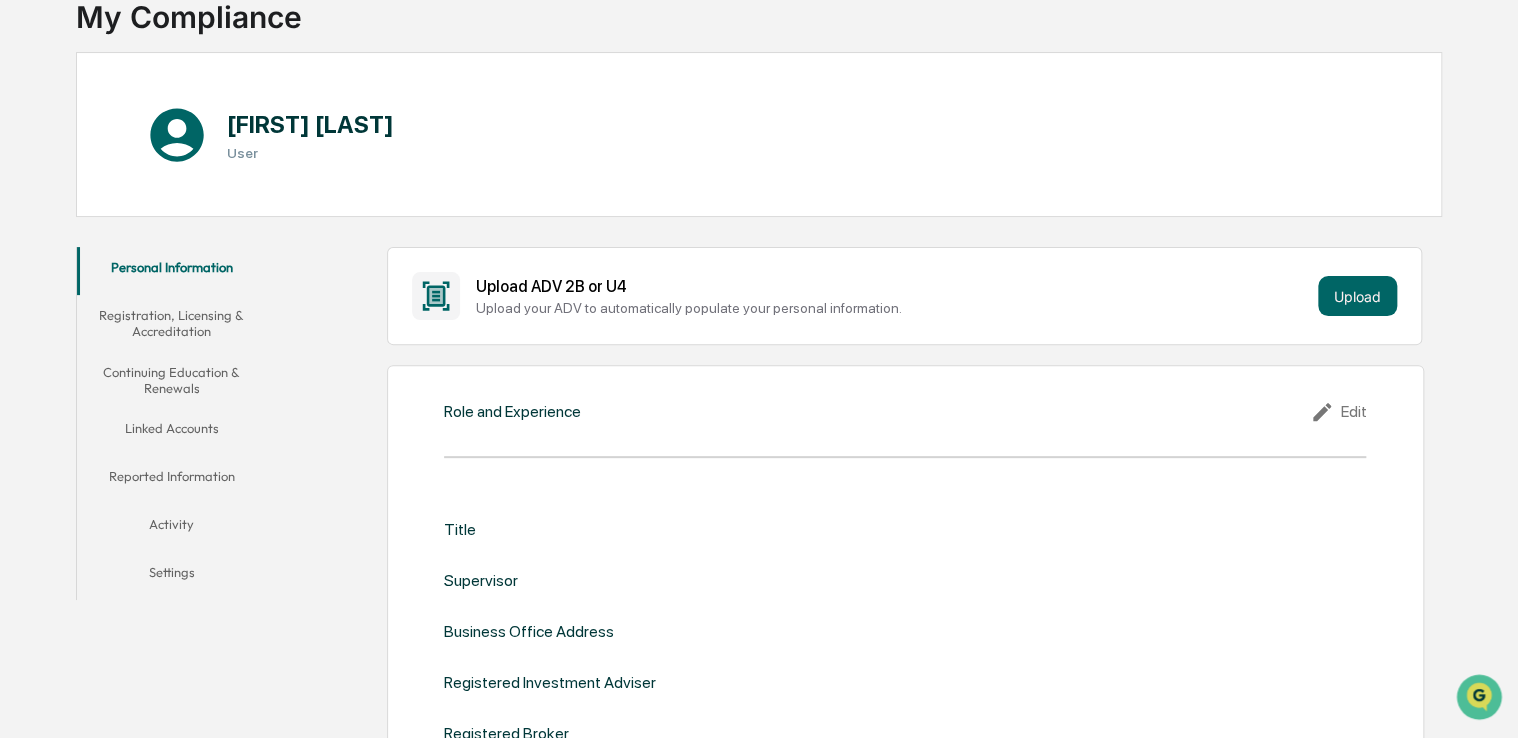 scroll, scrollTop: 0, scrollLeft: 0, axis: both 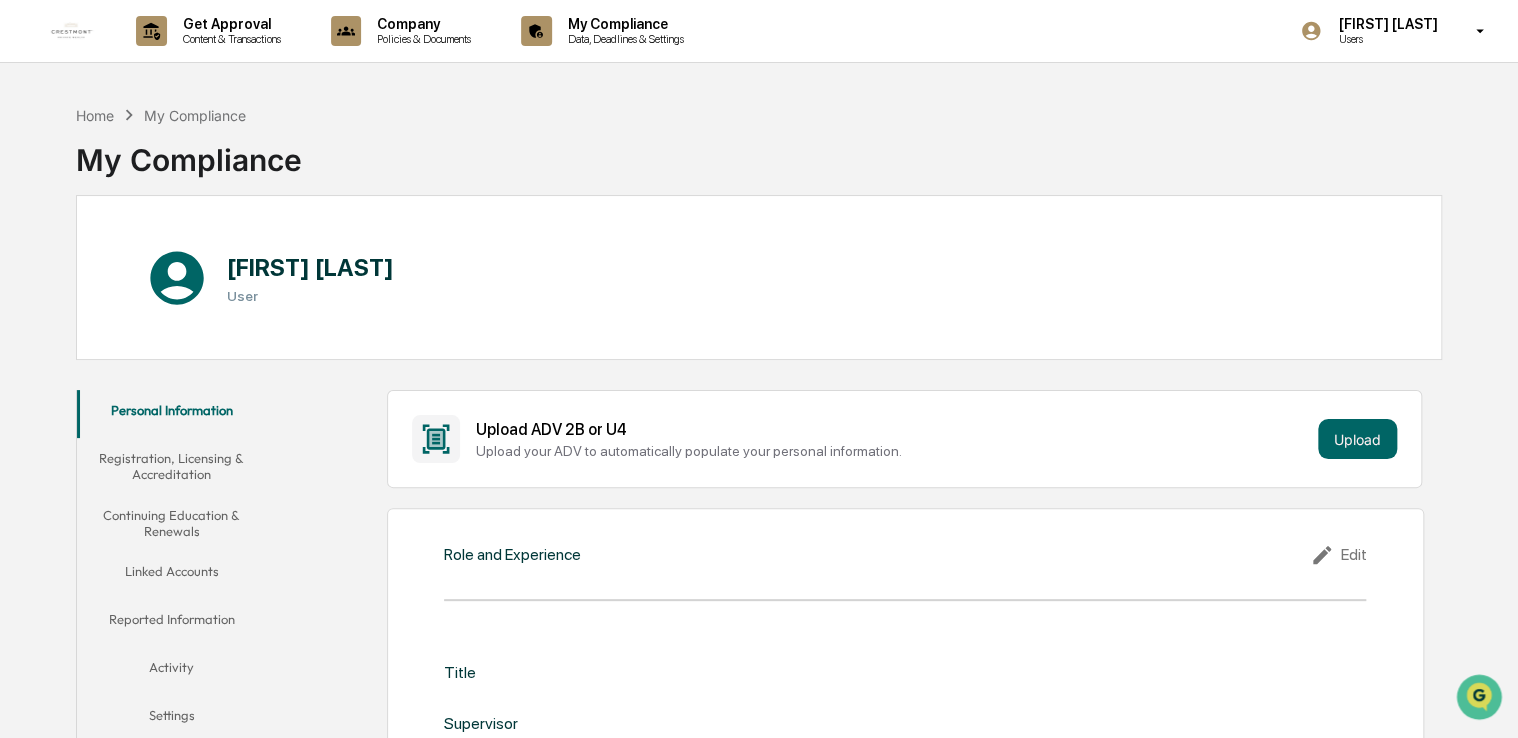 click on "Get Approval Content & Transactions" at bounding box center (215, 31) 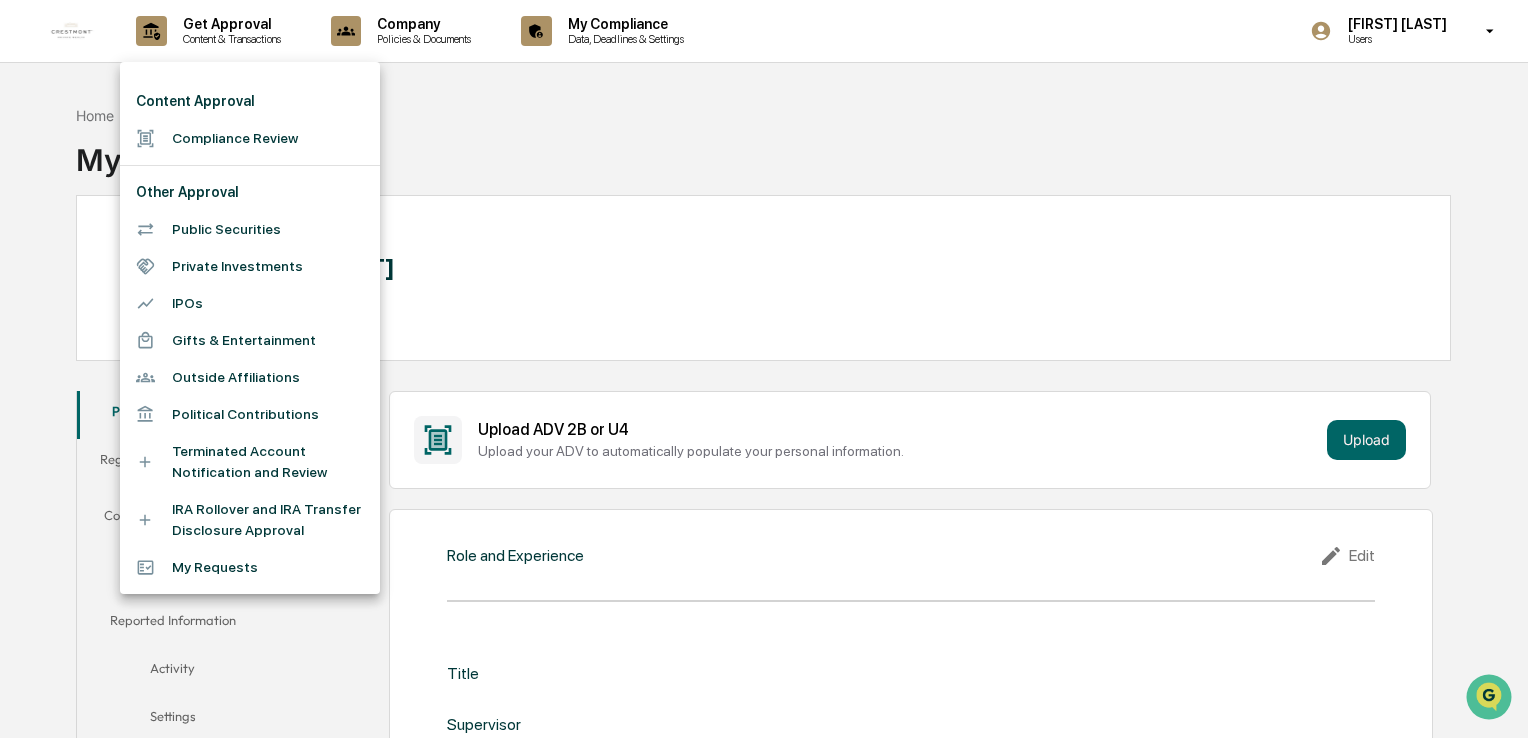 click on "Compliance Review" at bounding box center [250, 138] 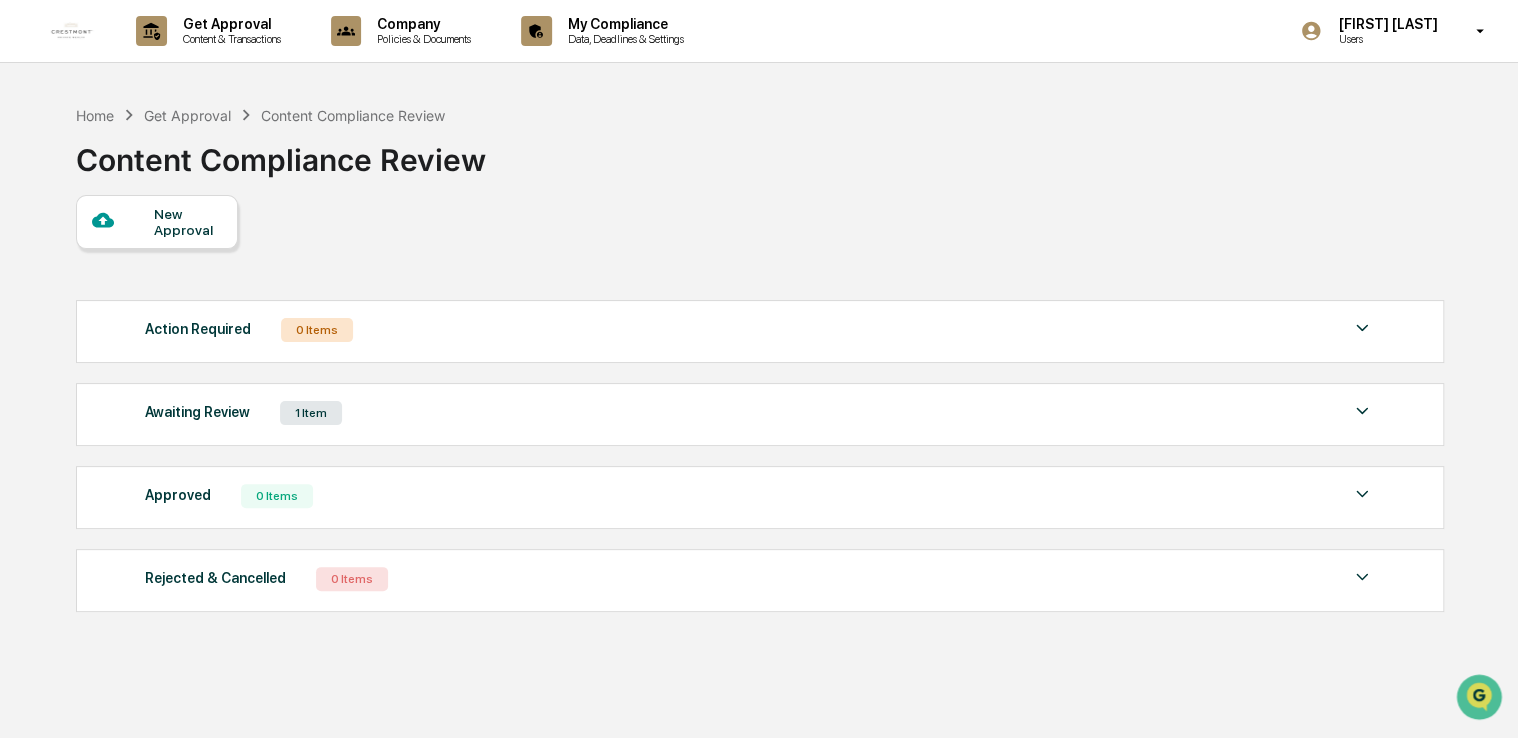 click on "1 Item" at bounding box center (311, 413) 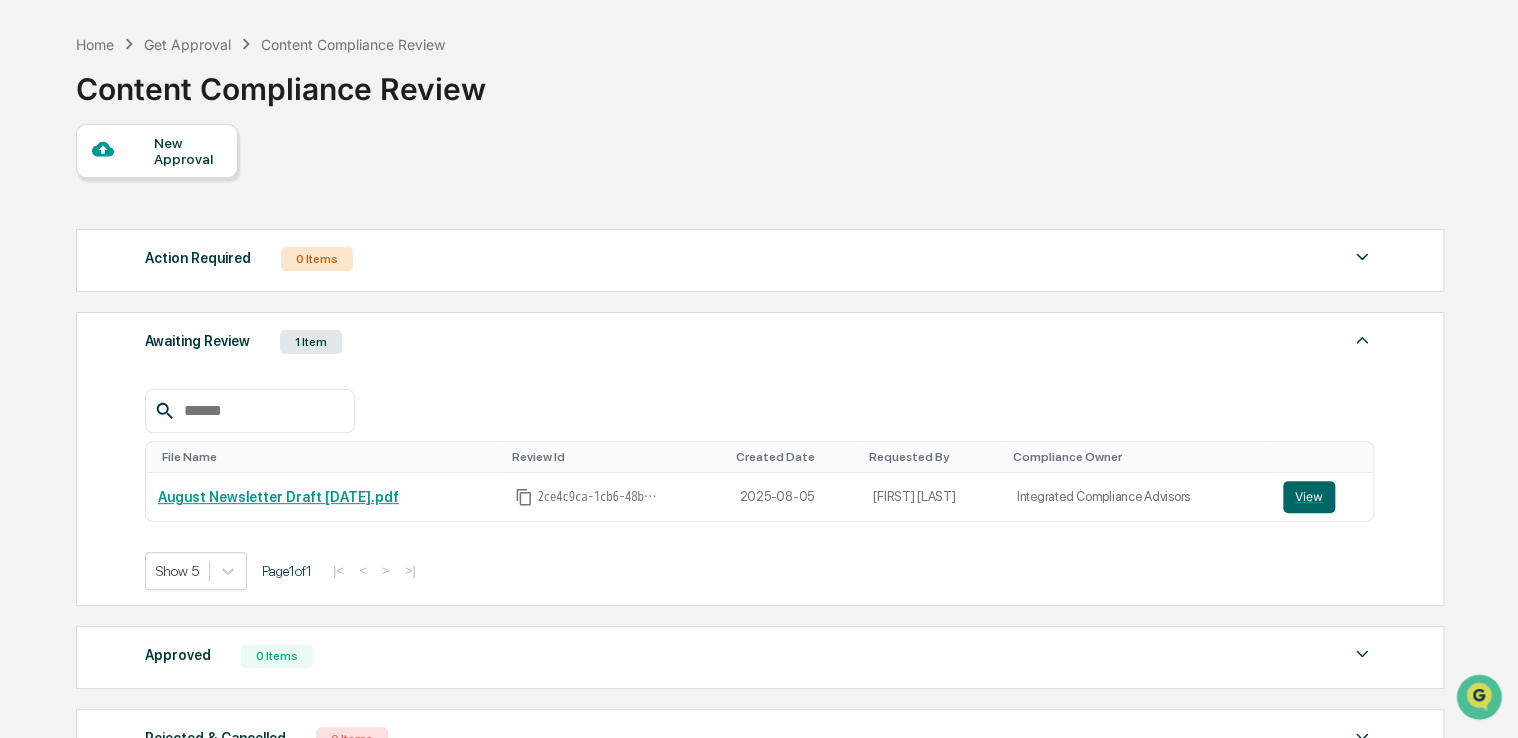 scroll, scrollTop: 100, scrollLeft: 0, axis: vertical 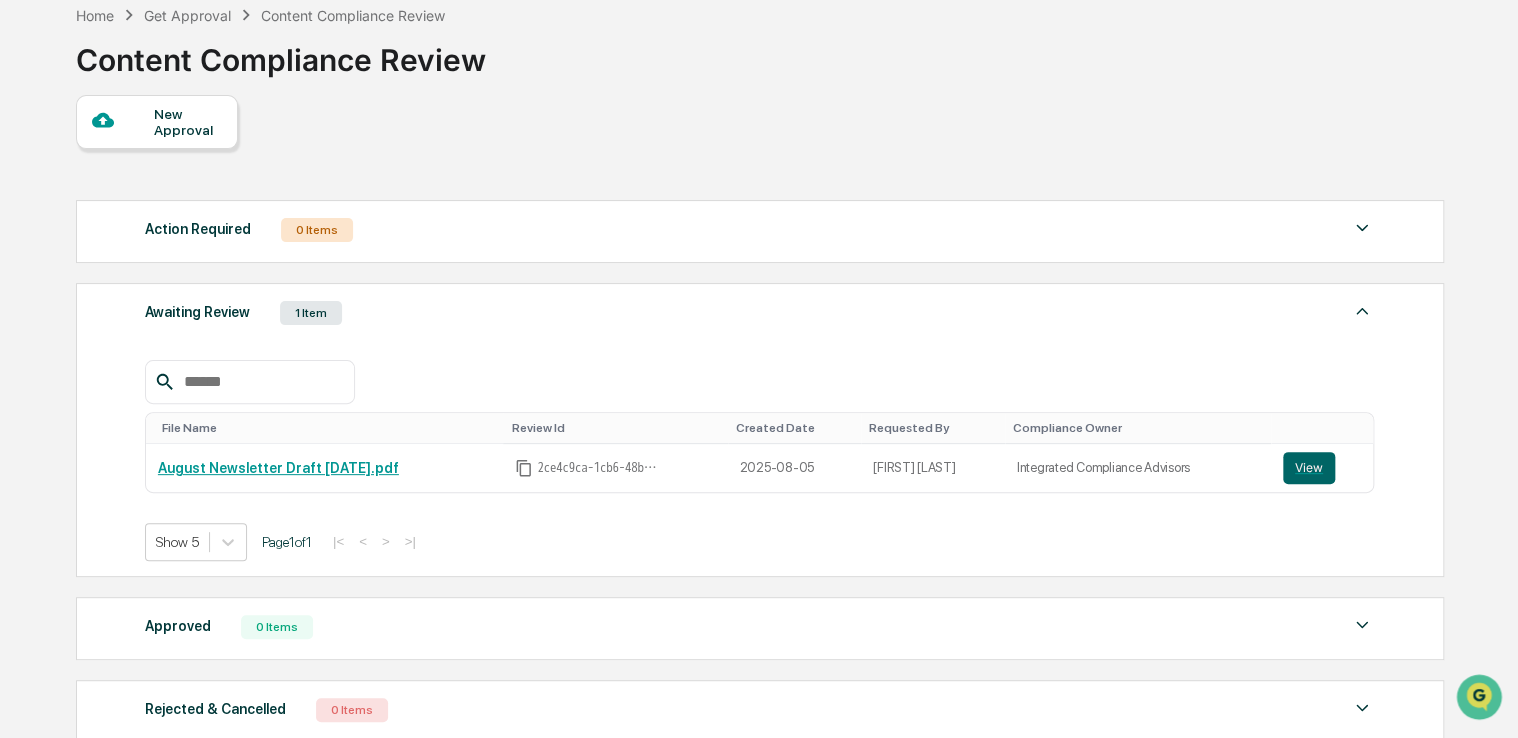 click on "View" at bounding box center [1309, 468] 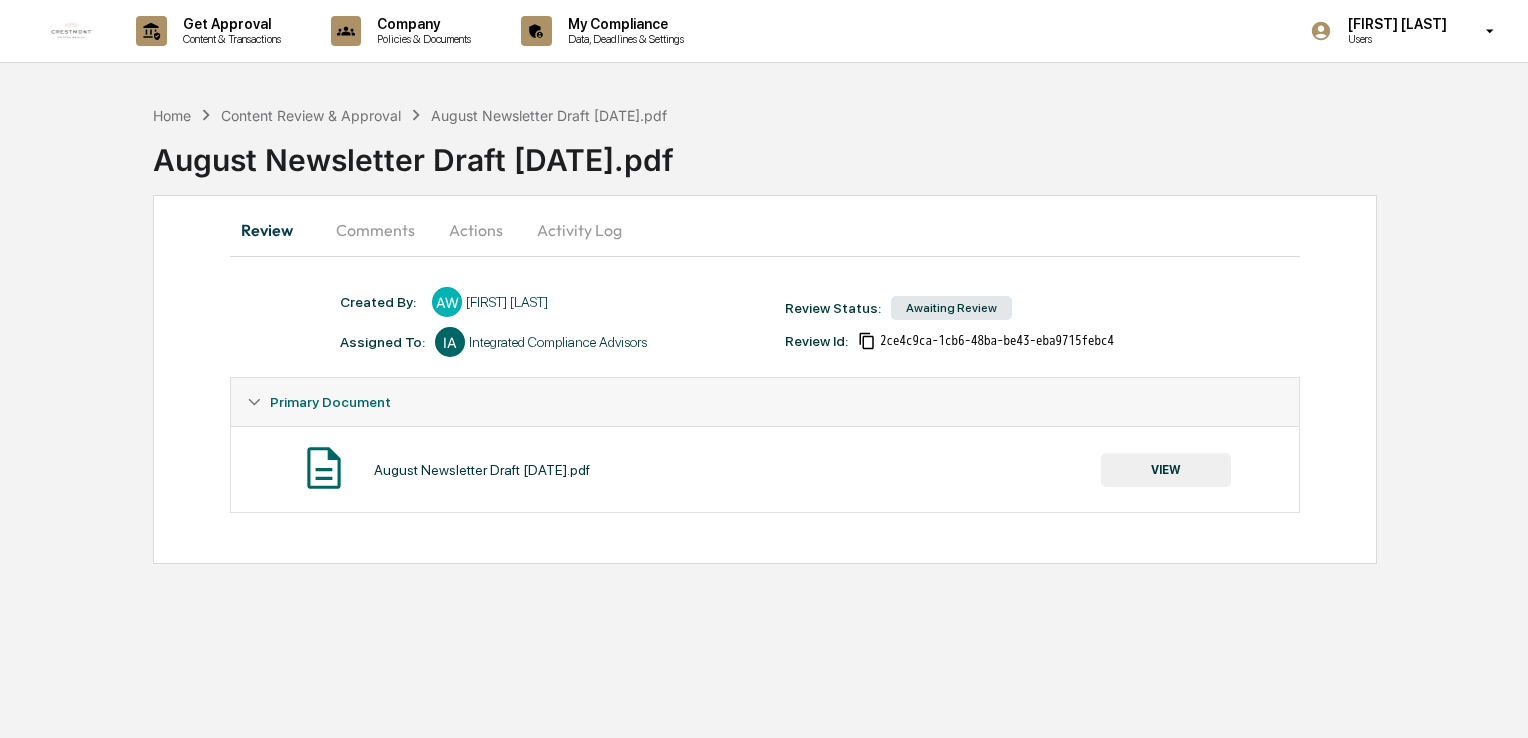 scroll, scrollTop: 0, scrollLeft: 0, axis: both 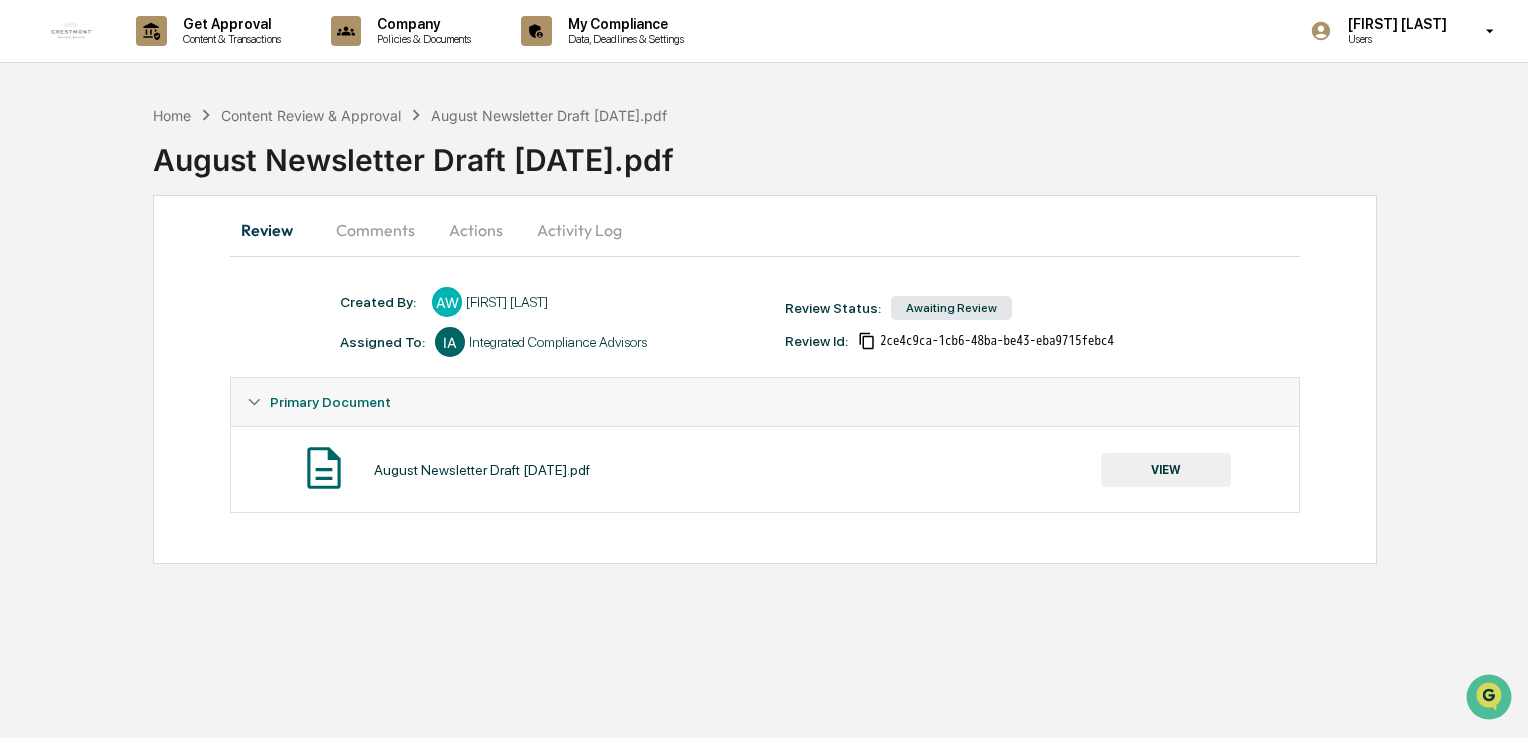 click on "Primary Document" at bounding box center (330, 402) 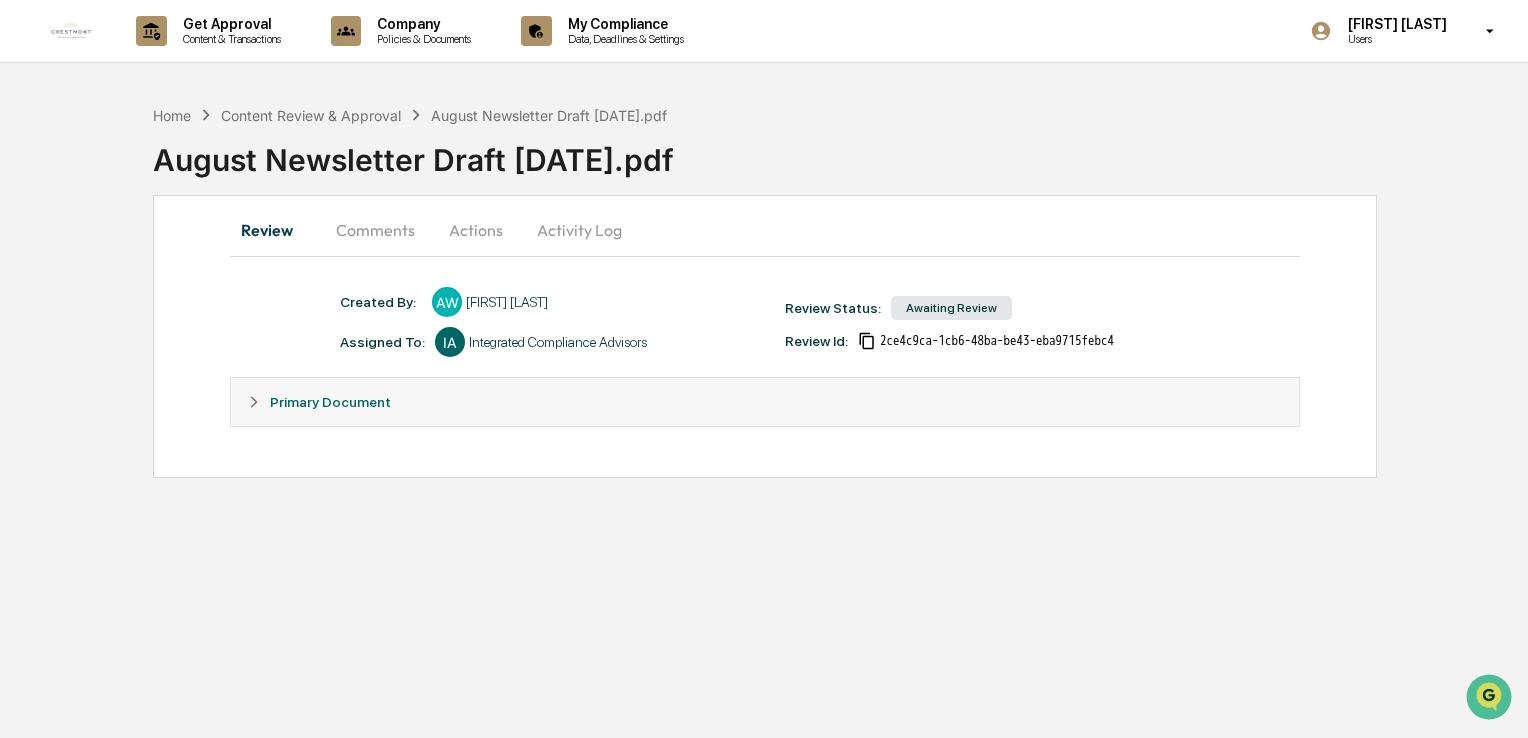 click on "Primary Document" at bounding box center (330, 402) 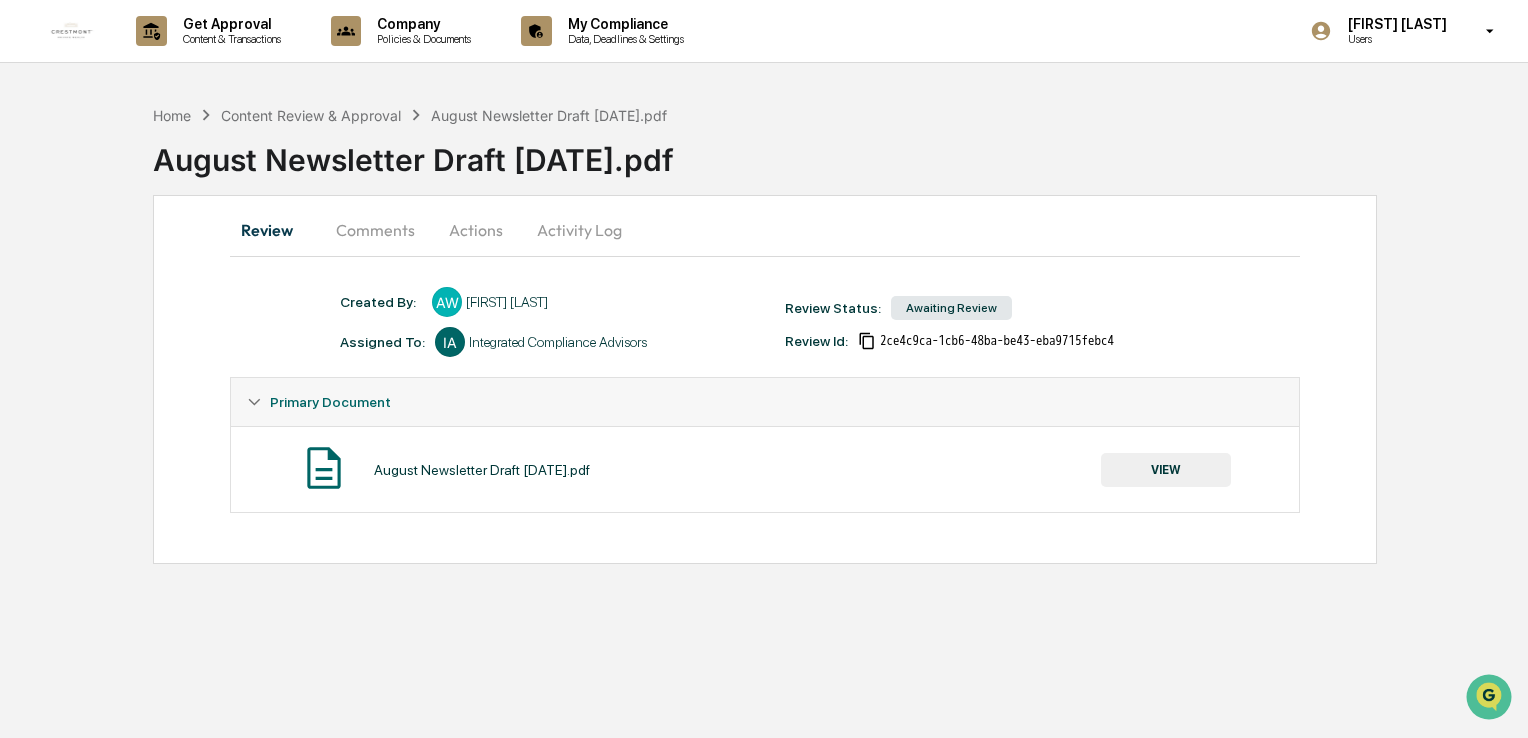 click on "Comments" at bounding box center [375, 230] 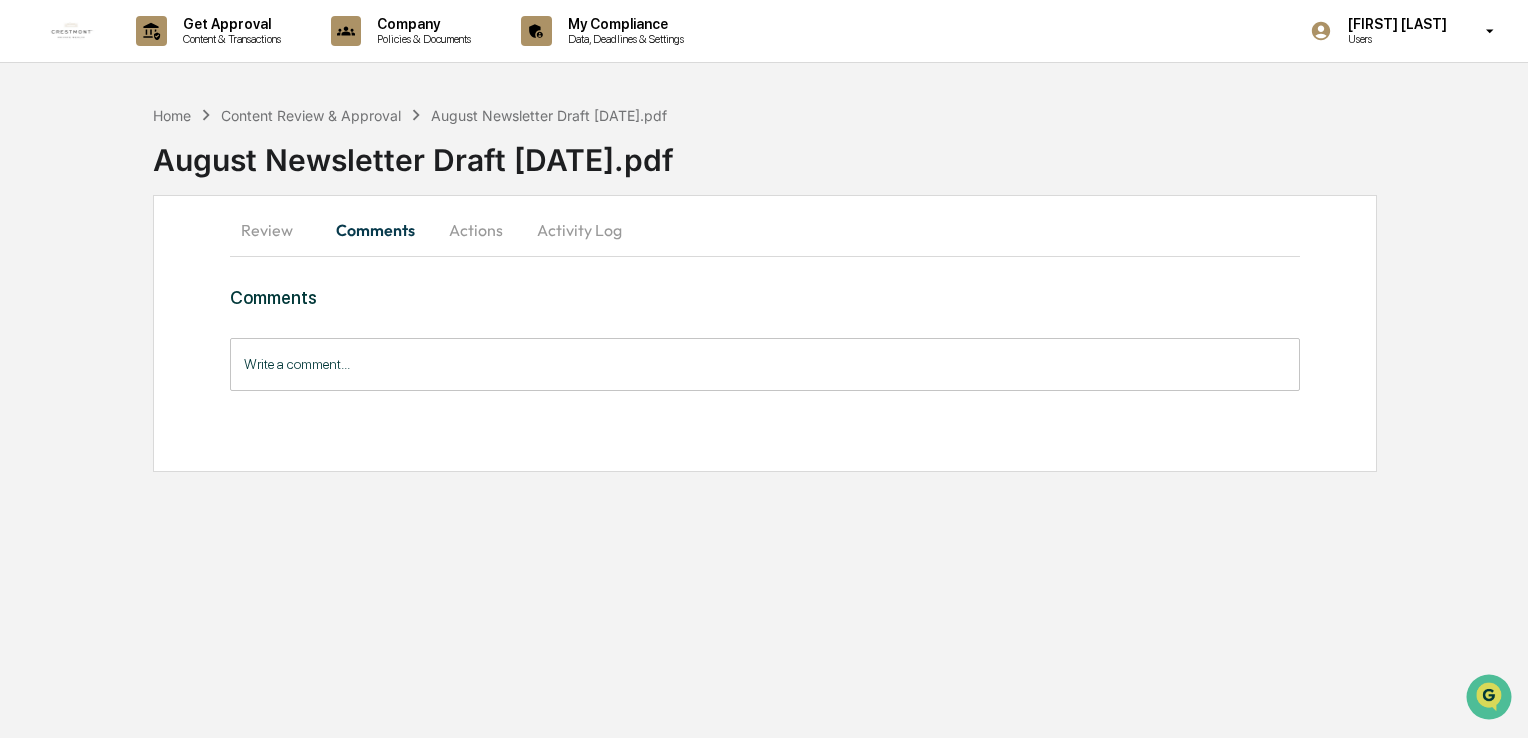 click on "Actions" at bounding box center (476, 230) 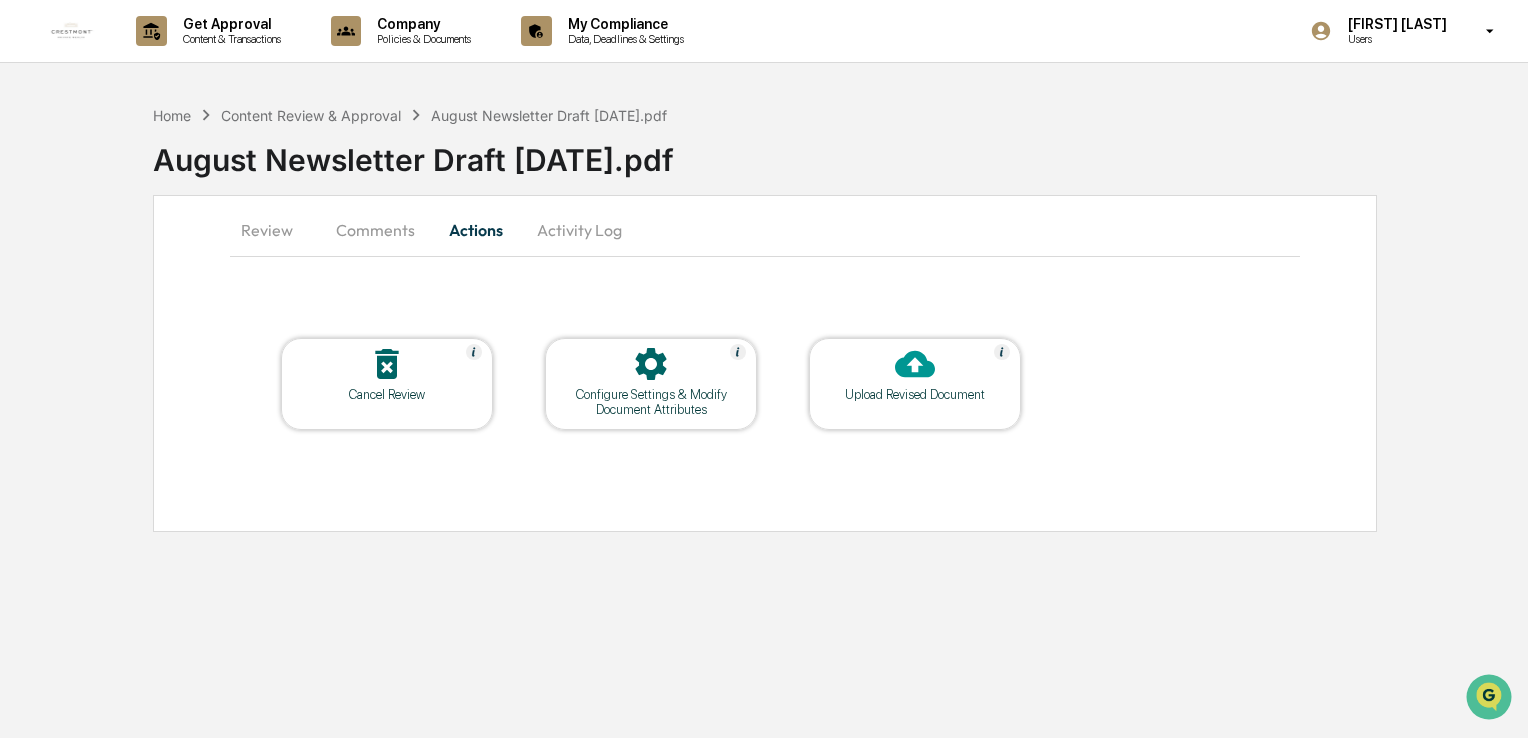 click on "Upload Revised Document" at bounding box center (915, 394) 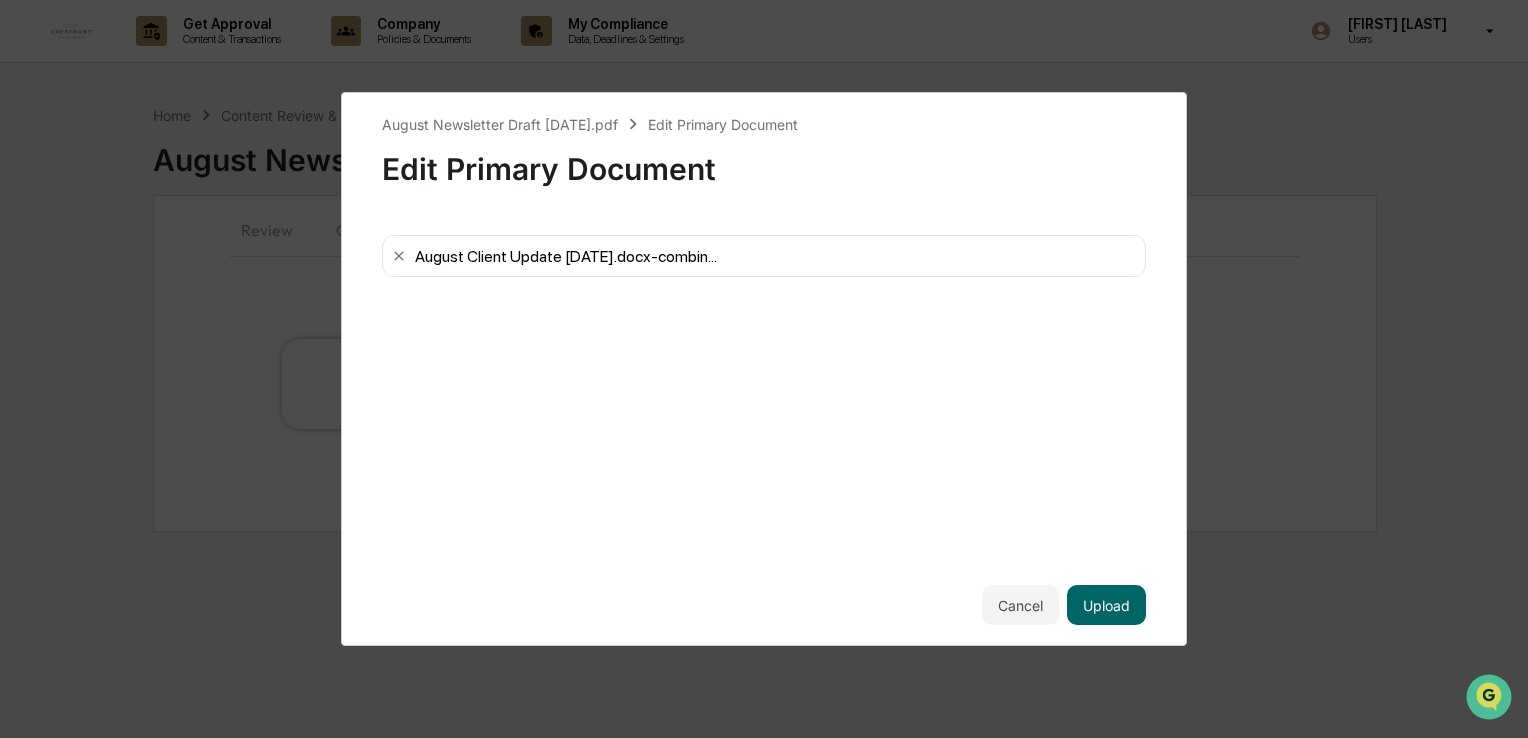 click on "Upload" at bounding box center [1106, 605] 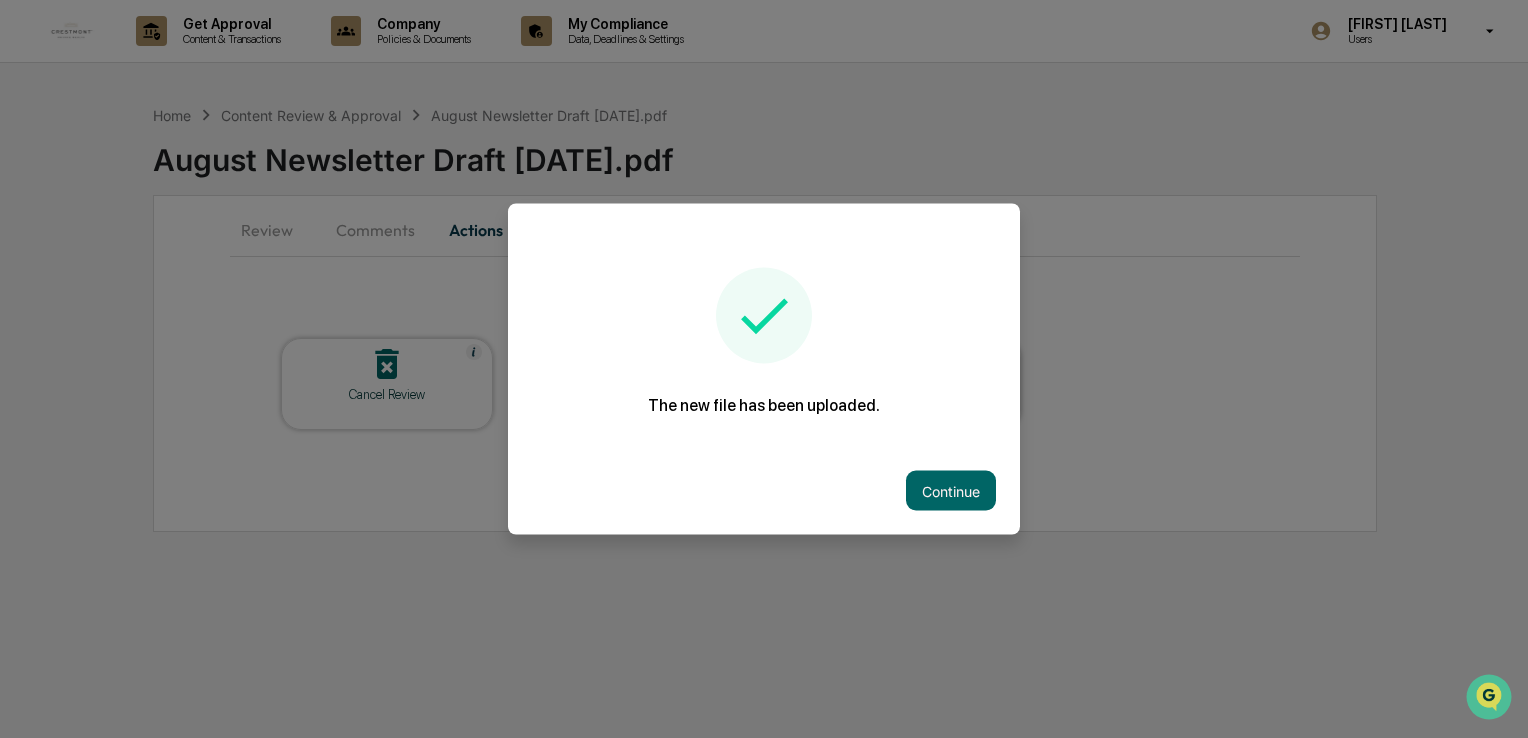 click on "Continue" at bounding box center (951, 491) 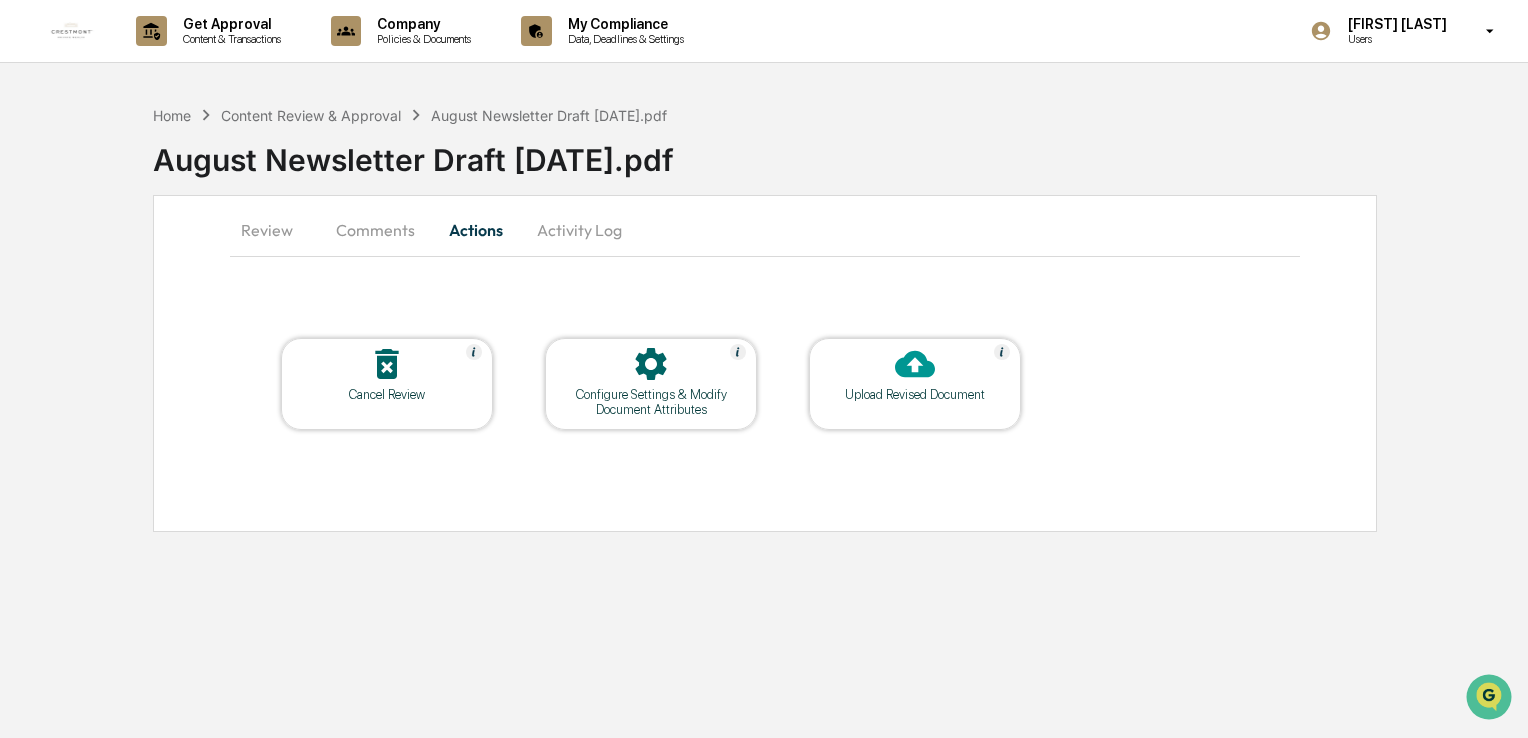 click on "Comments" at bounding box center [375, 230] 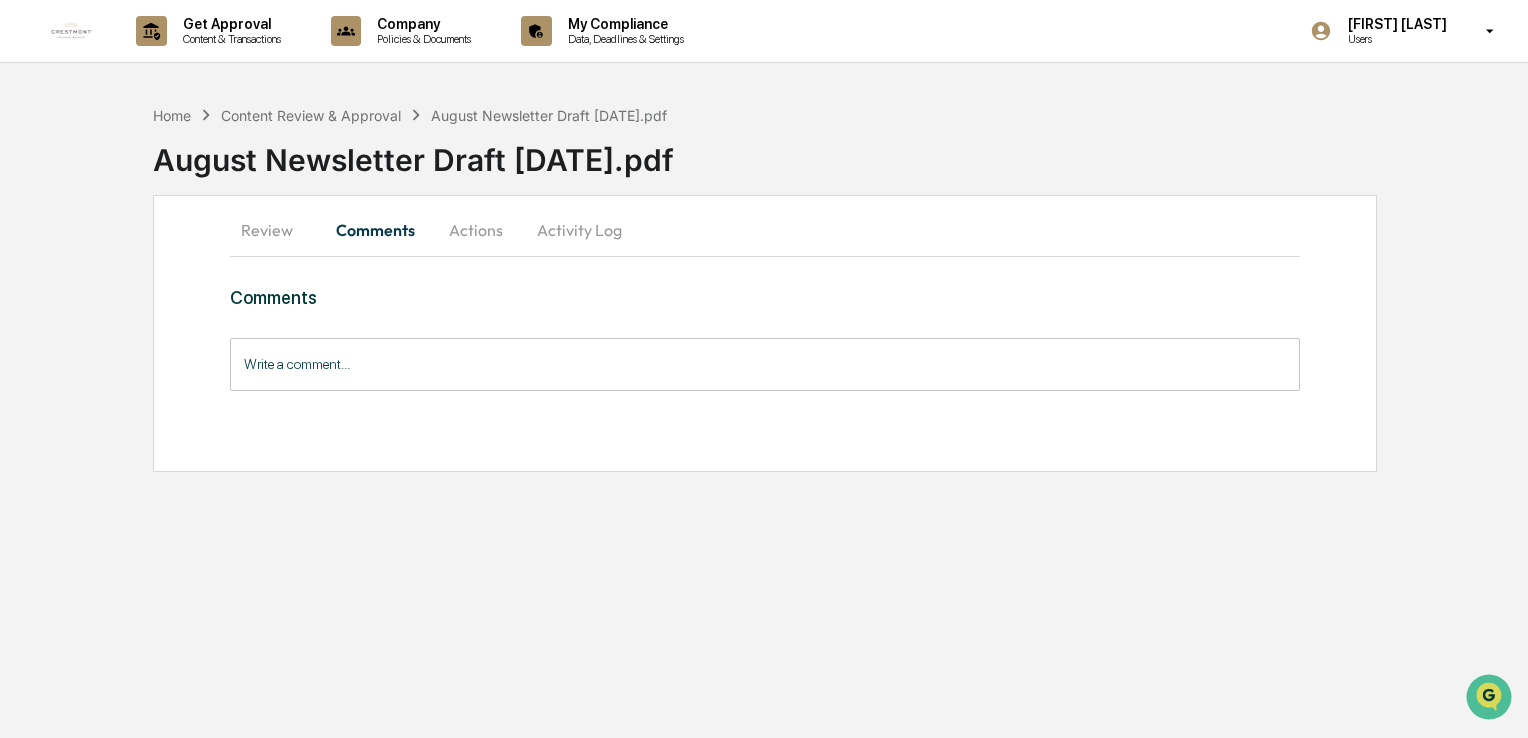 click on "Write a comment..." at bounding box center (765, 364) 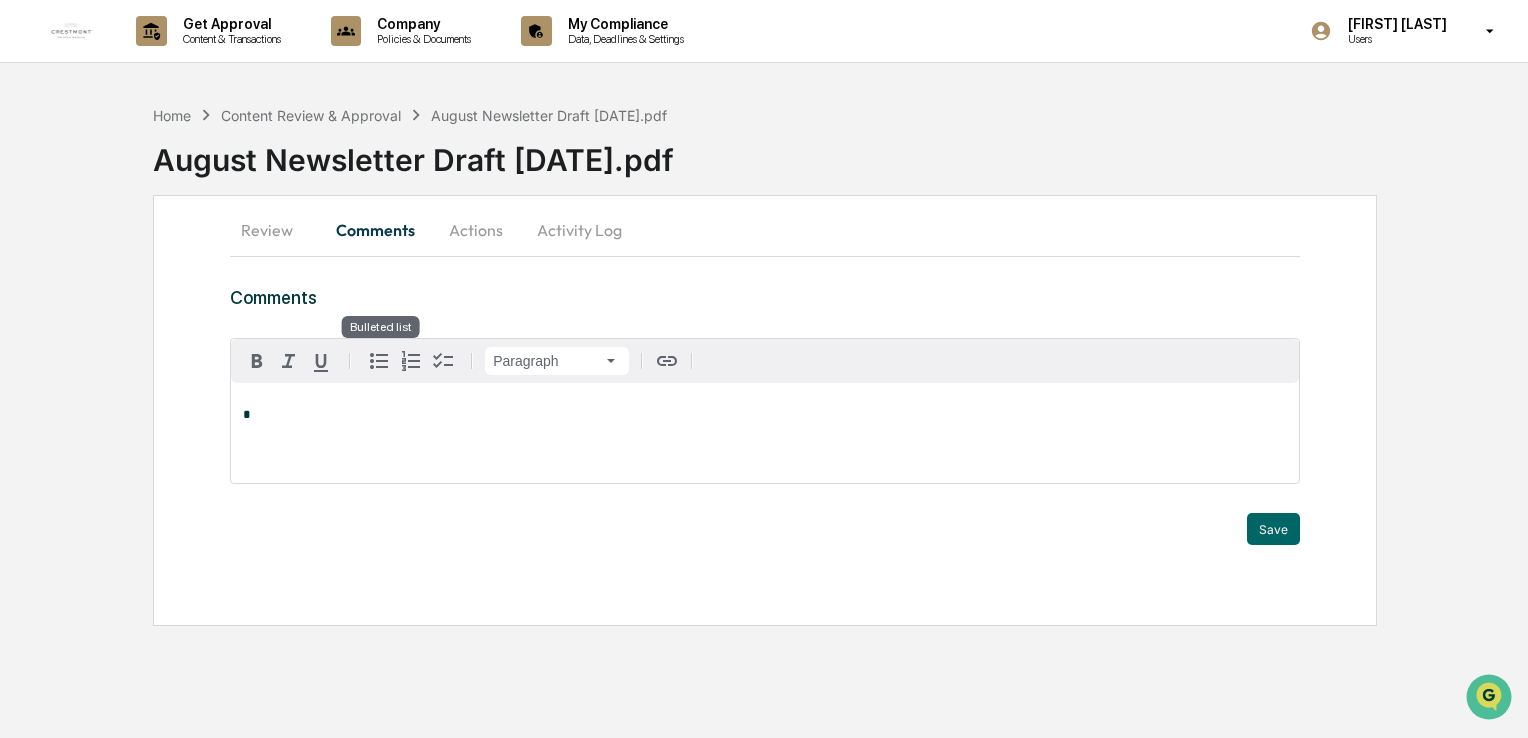 type 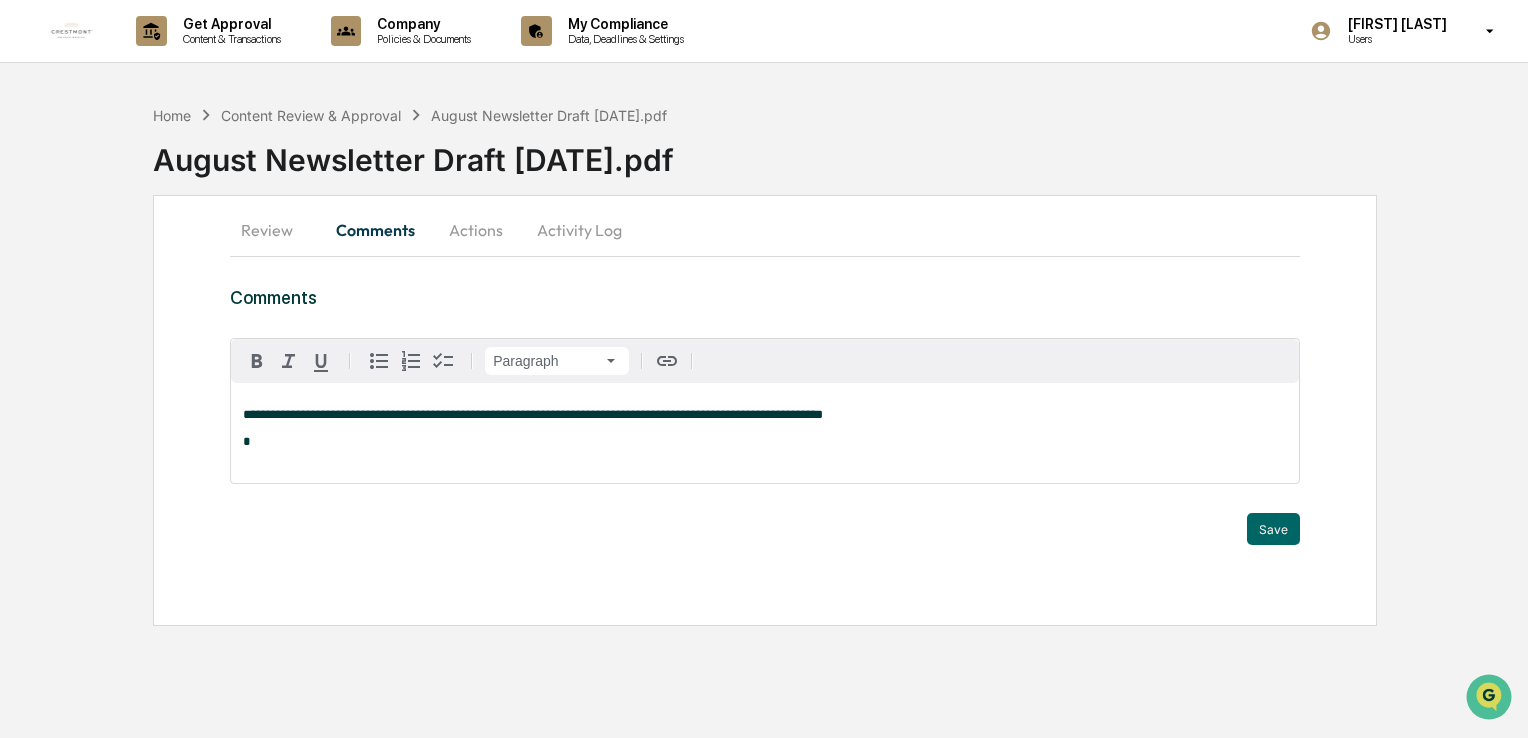 click on "**********" at bounding box center (533, 414) 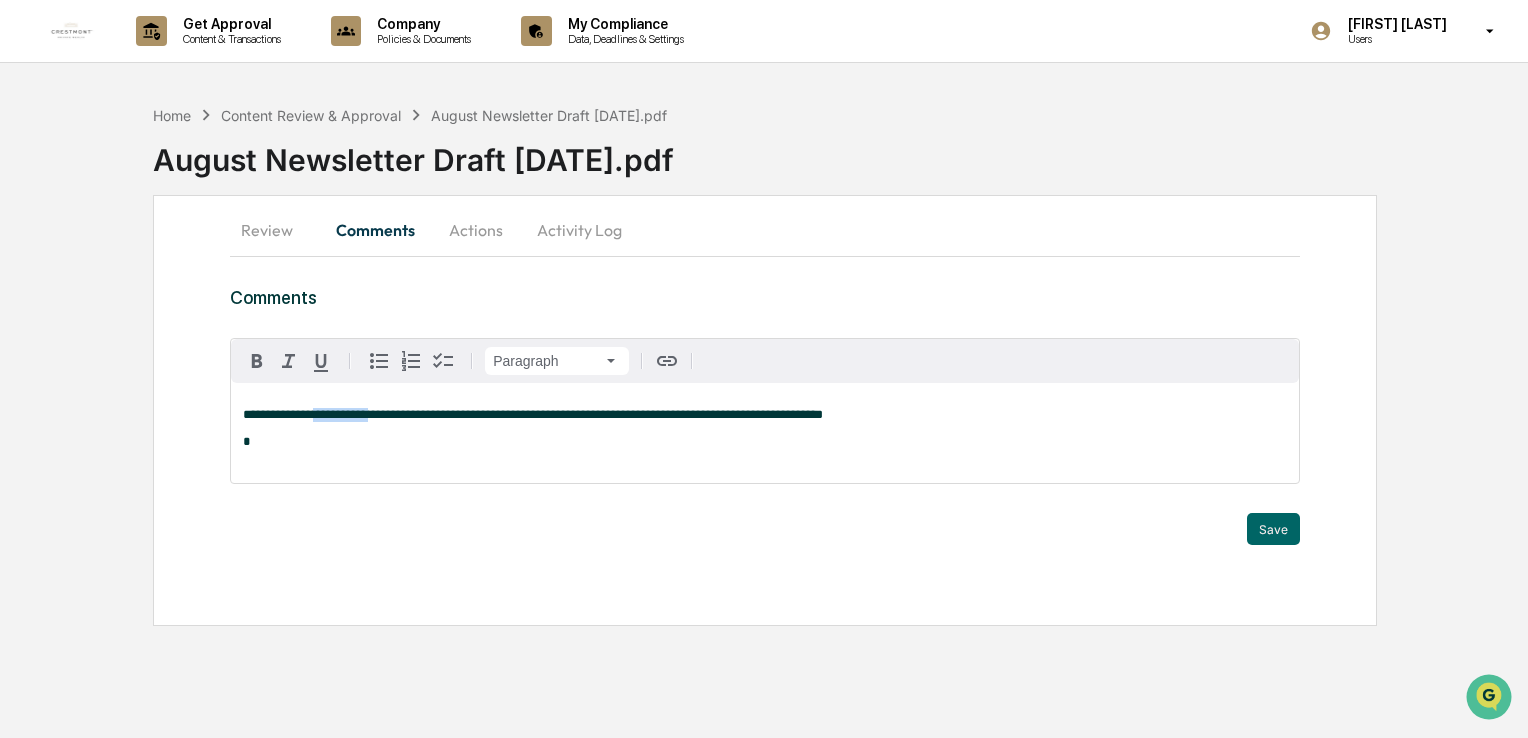 click on "**********" at bounding box center [533, 414] 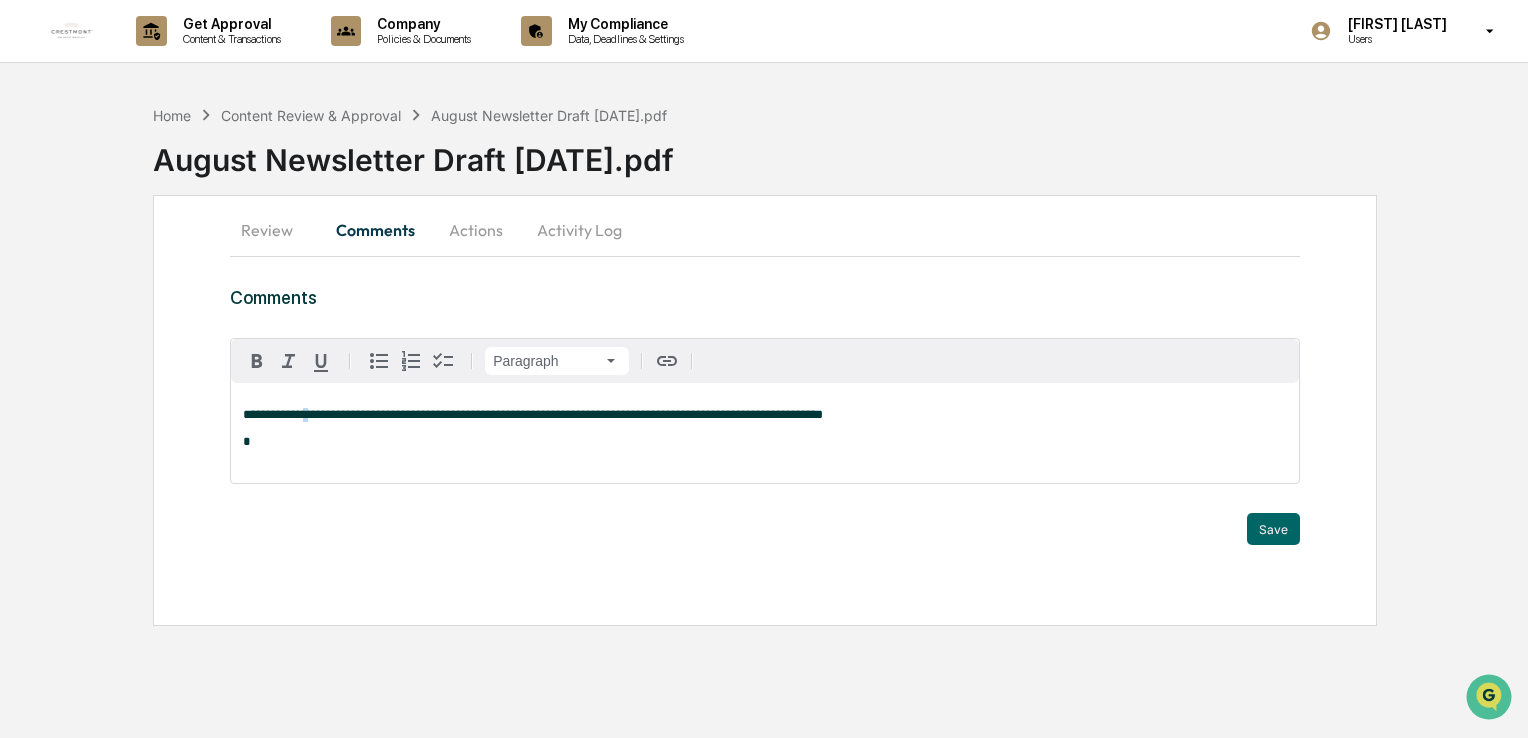 click on "**********" at bounding box center [533, 414] 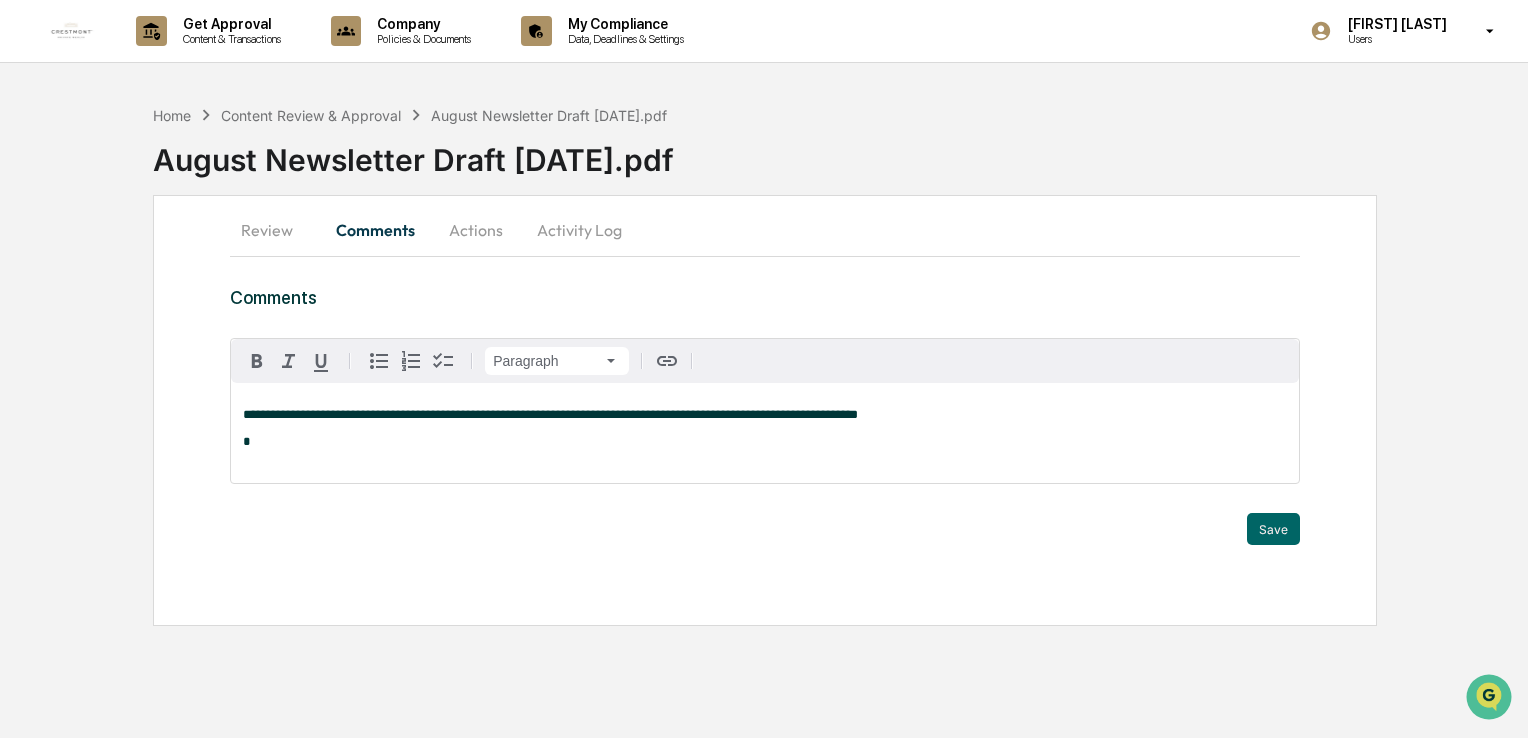 click on "Save" at bounding box center [1273, 529] 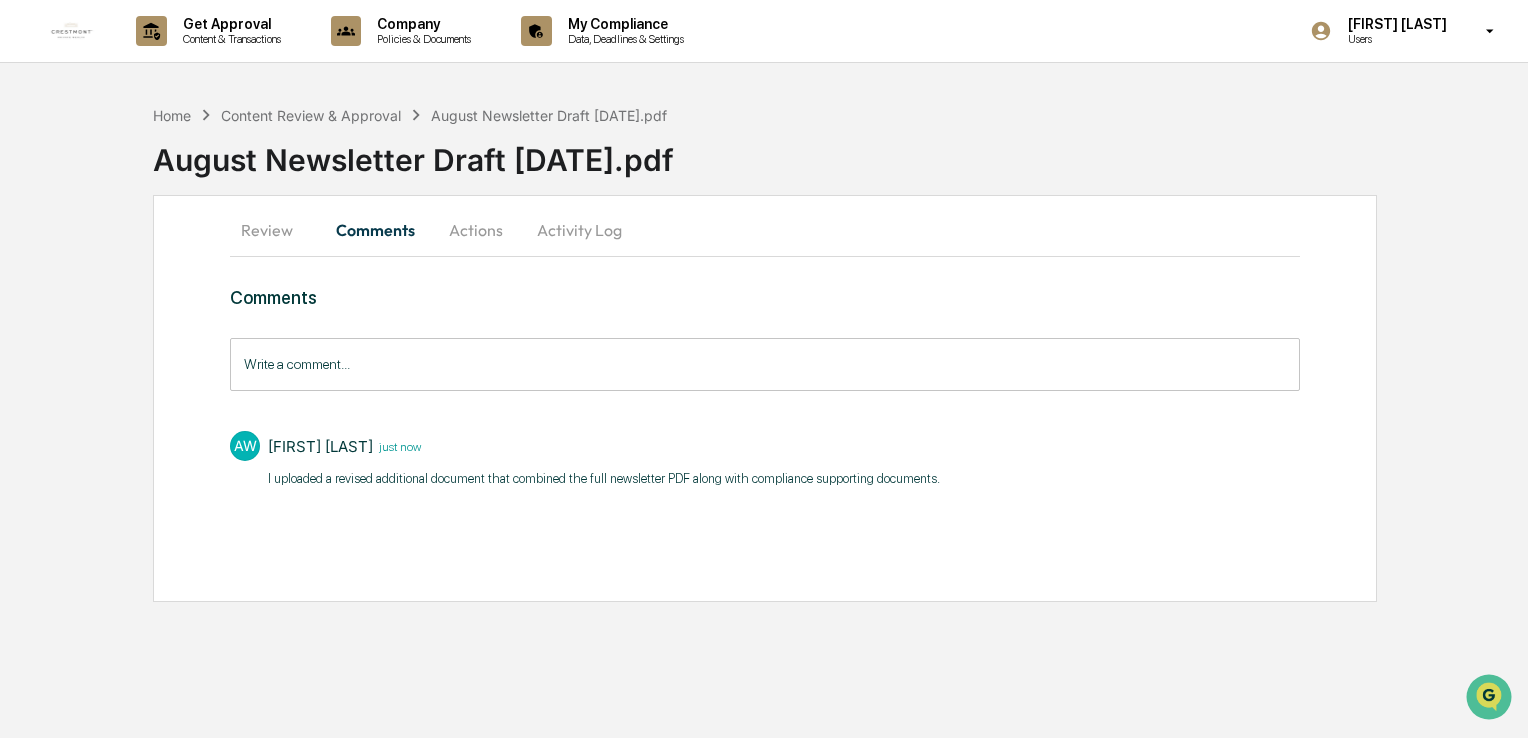 click on "Alec Walker Users" at bounding box center [1409, 31] 